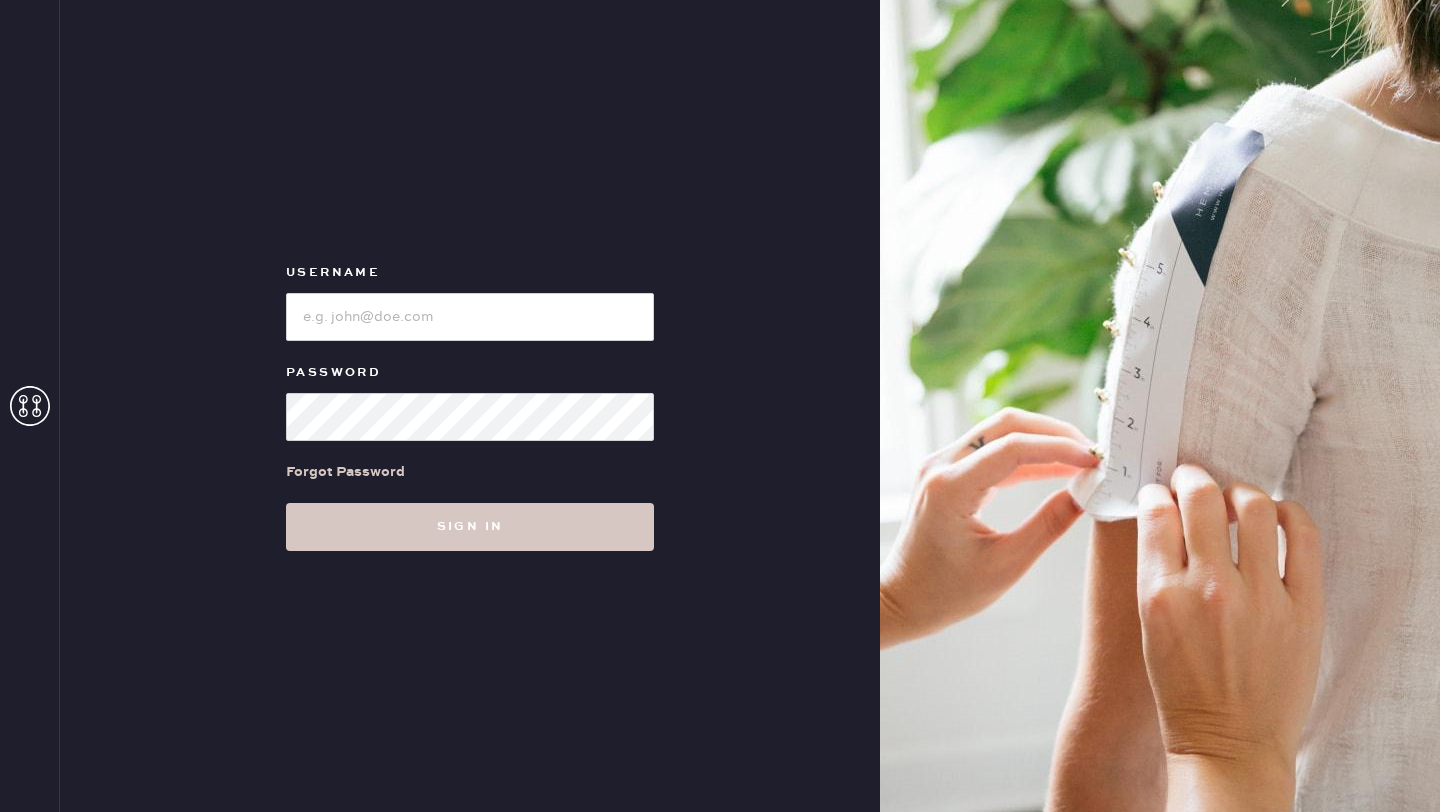 scroll, scrollTop: 0, scrollLeft: 0, axis: both 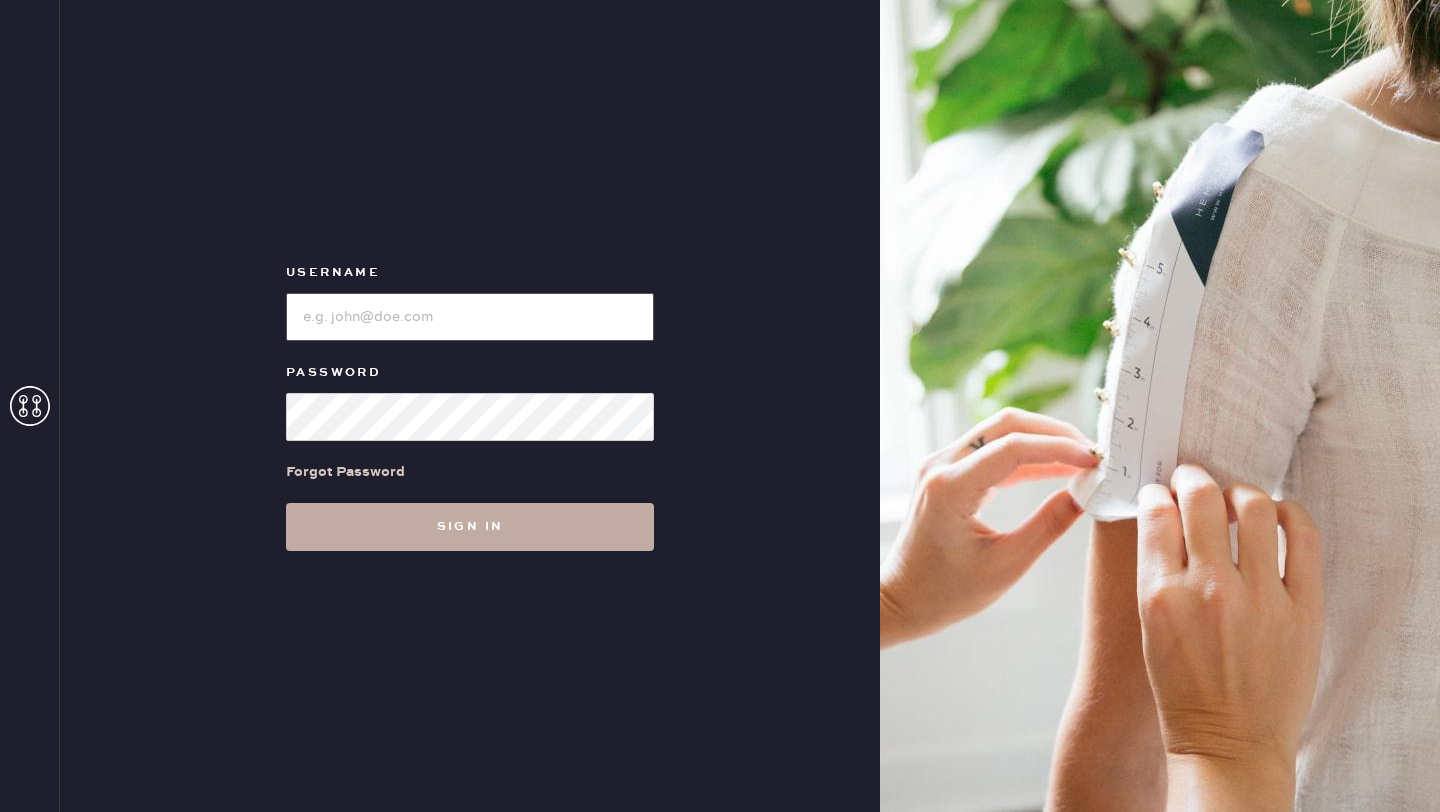 type on "[LOCATION_CODE]" 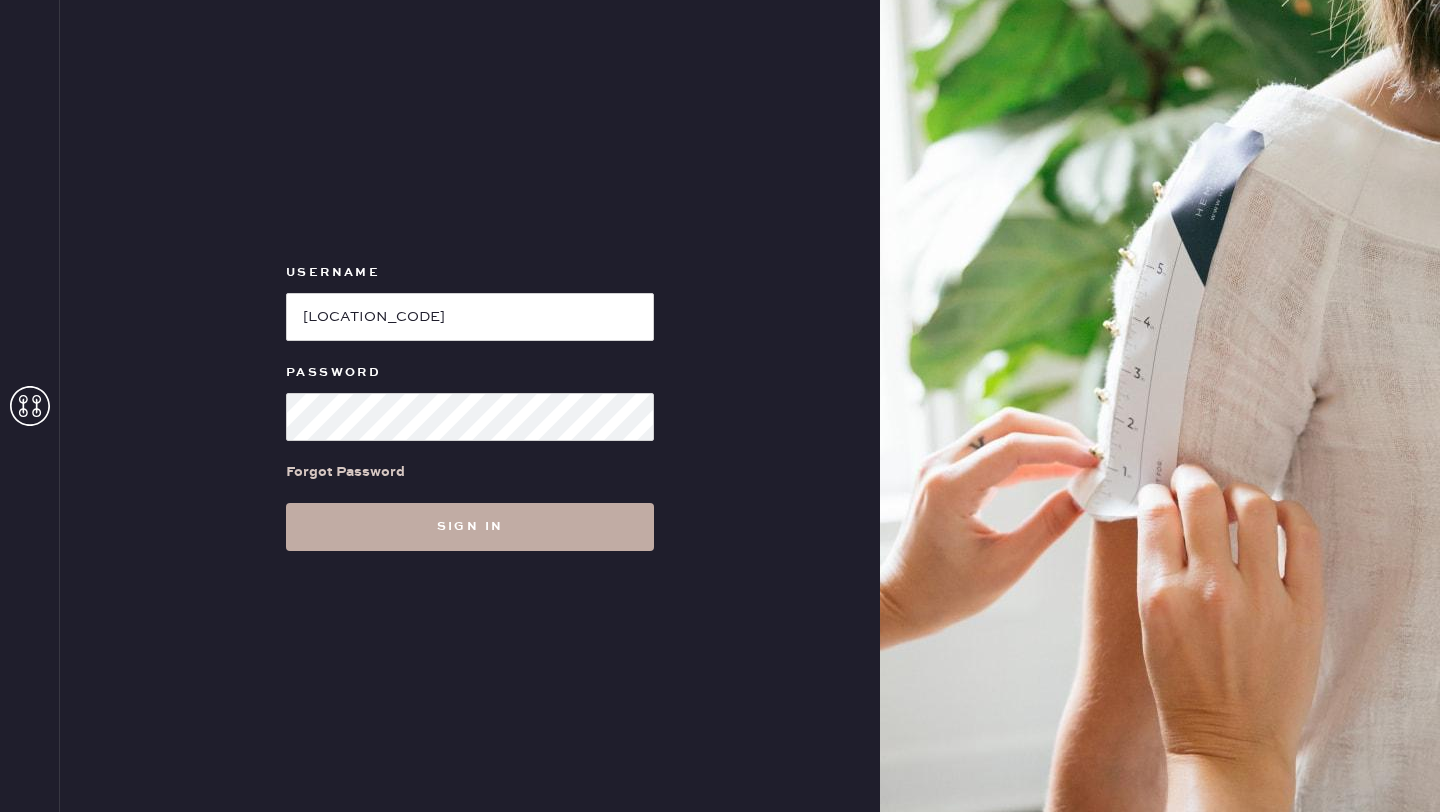 click on "Sign in" at bounding box center [470, 527] 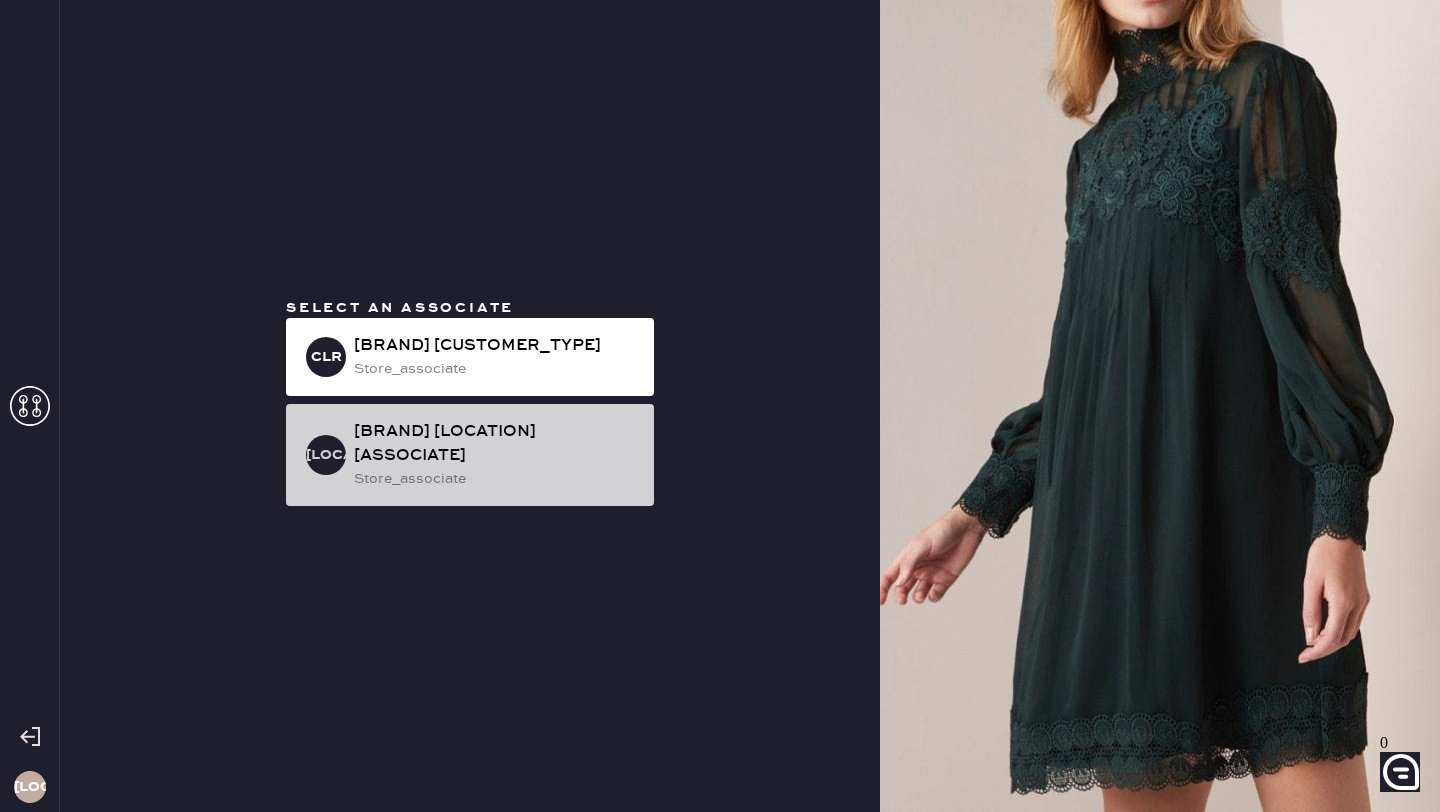 click on "[BRAND] [LOCATION] [ASSOCIATE]" at bounding box center [496, 346] 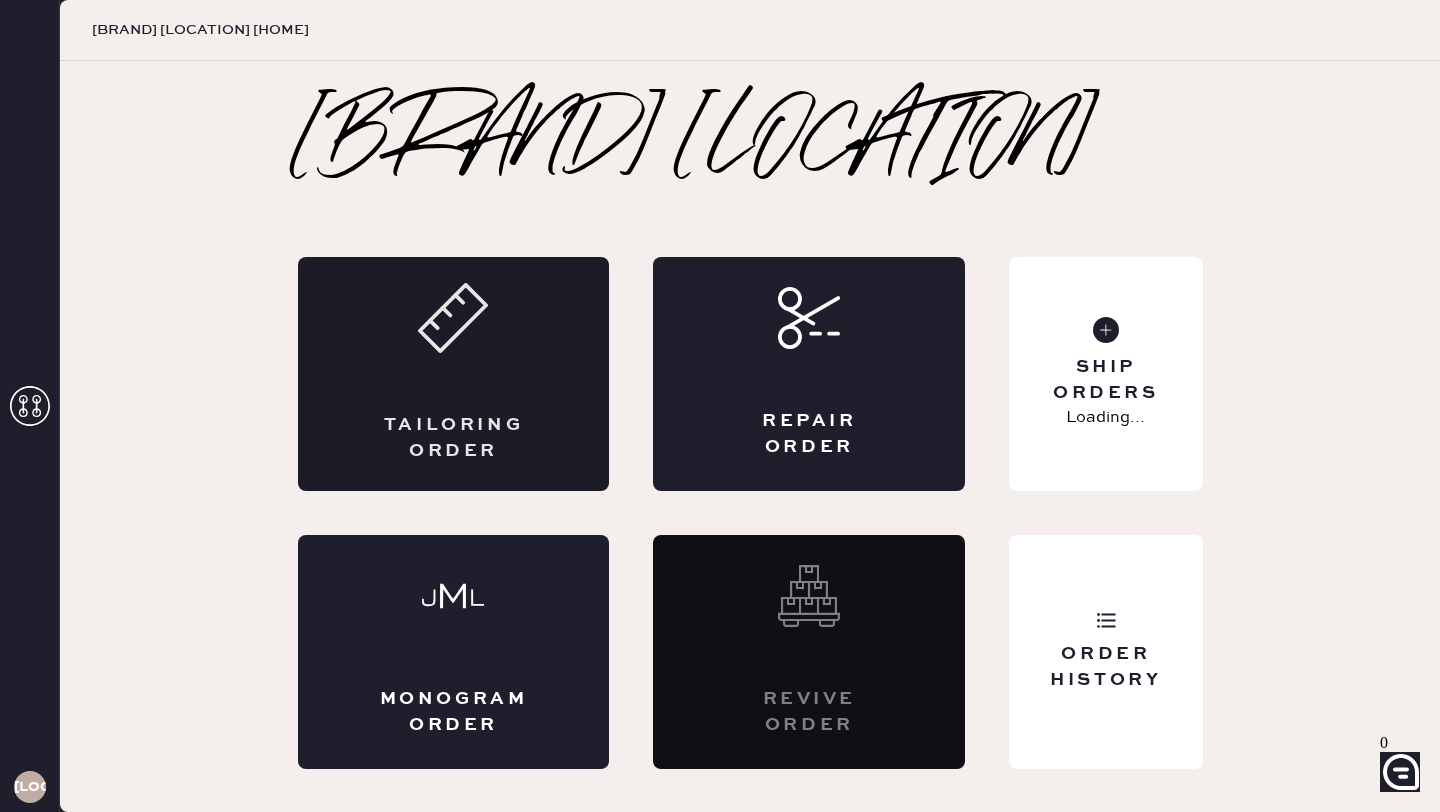 click on "Tailoring Order" at bounding box center [454, 374] 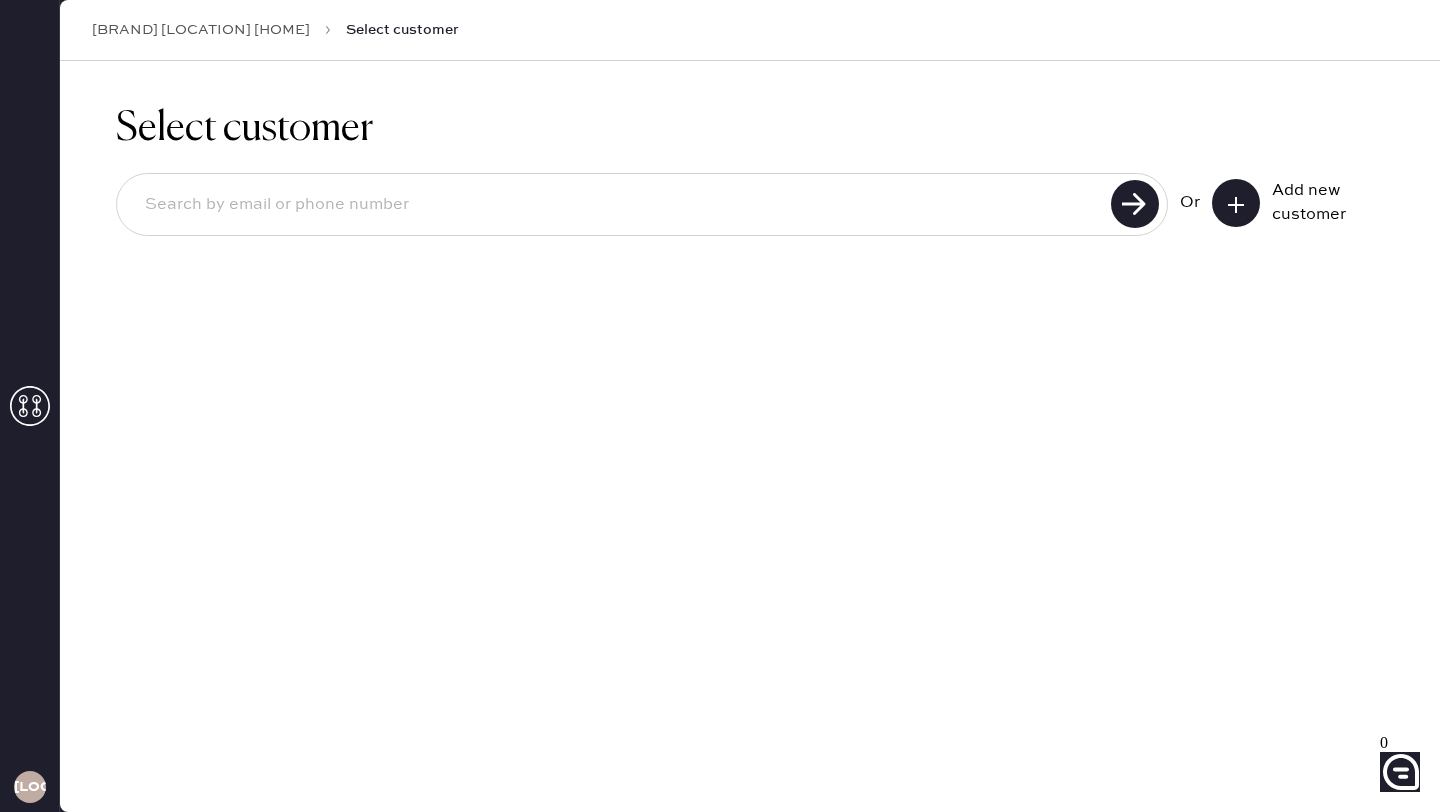 click at bounding box center [617, 205] 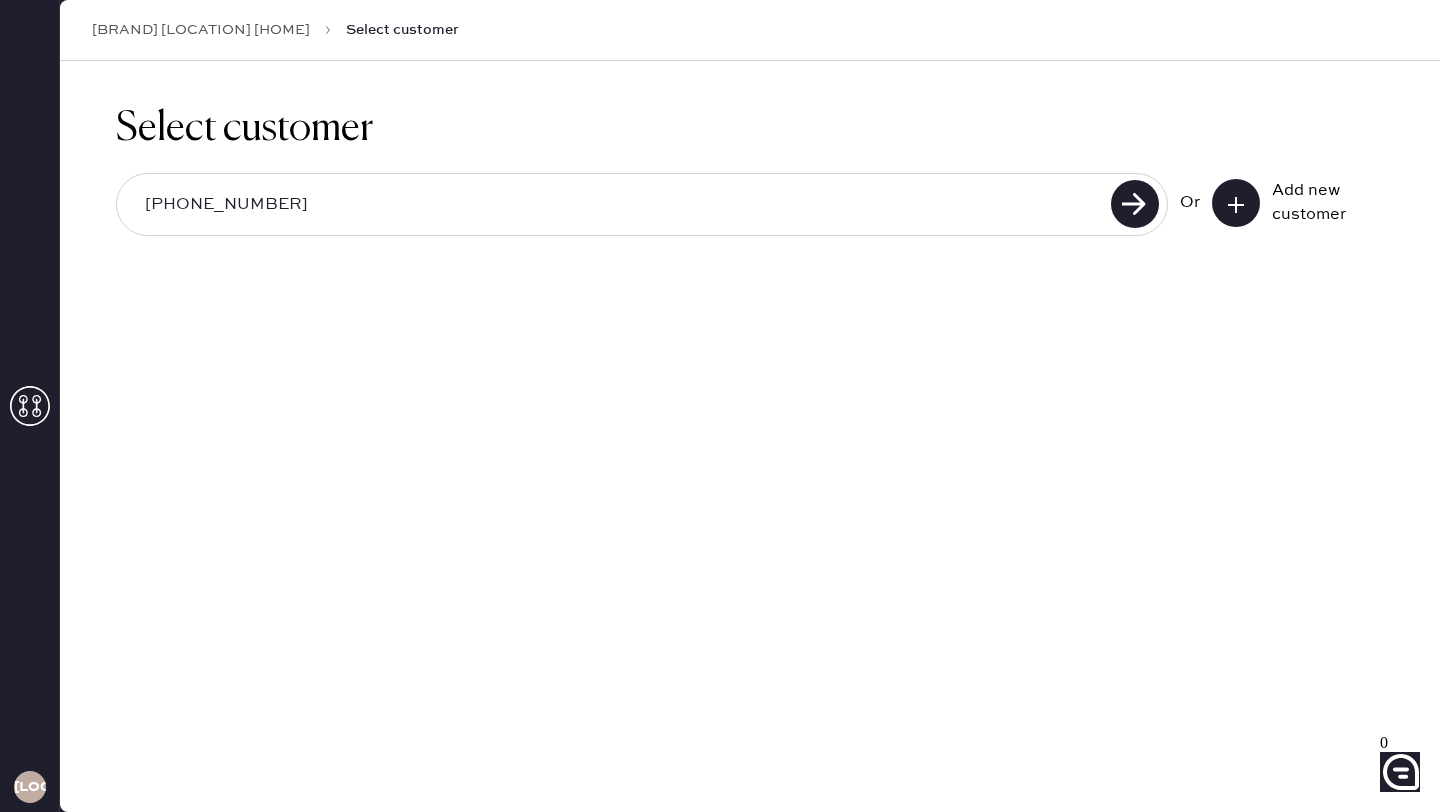 type on "[PHONE_NUMBER]" 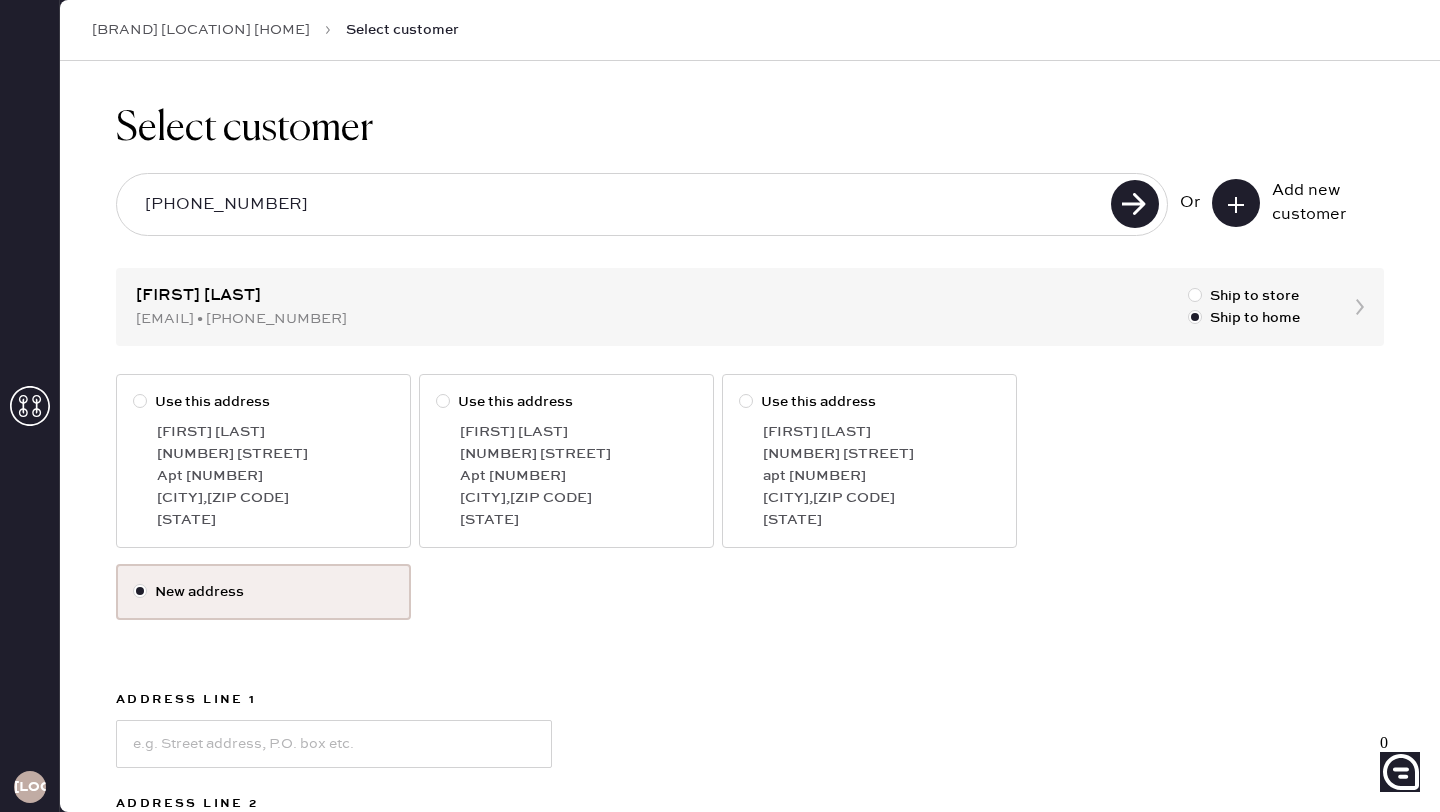 click on "[NUMBER] [STREET]" at bounding box center (275, 454) 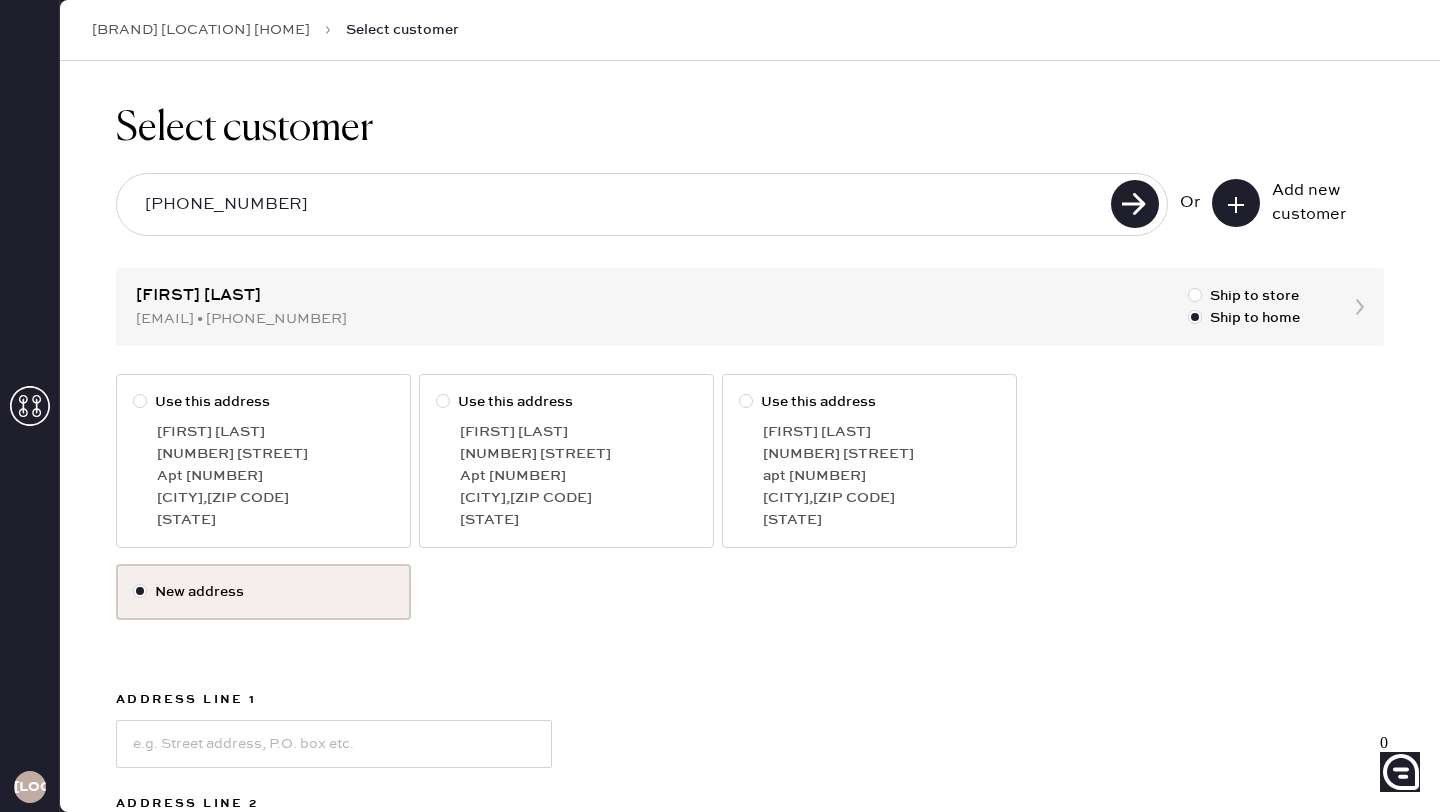 radio on "true" 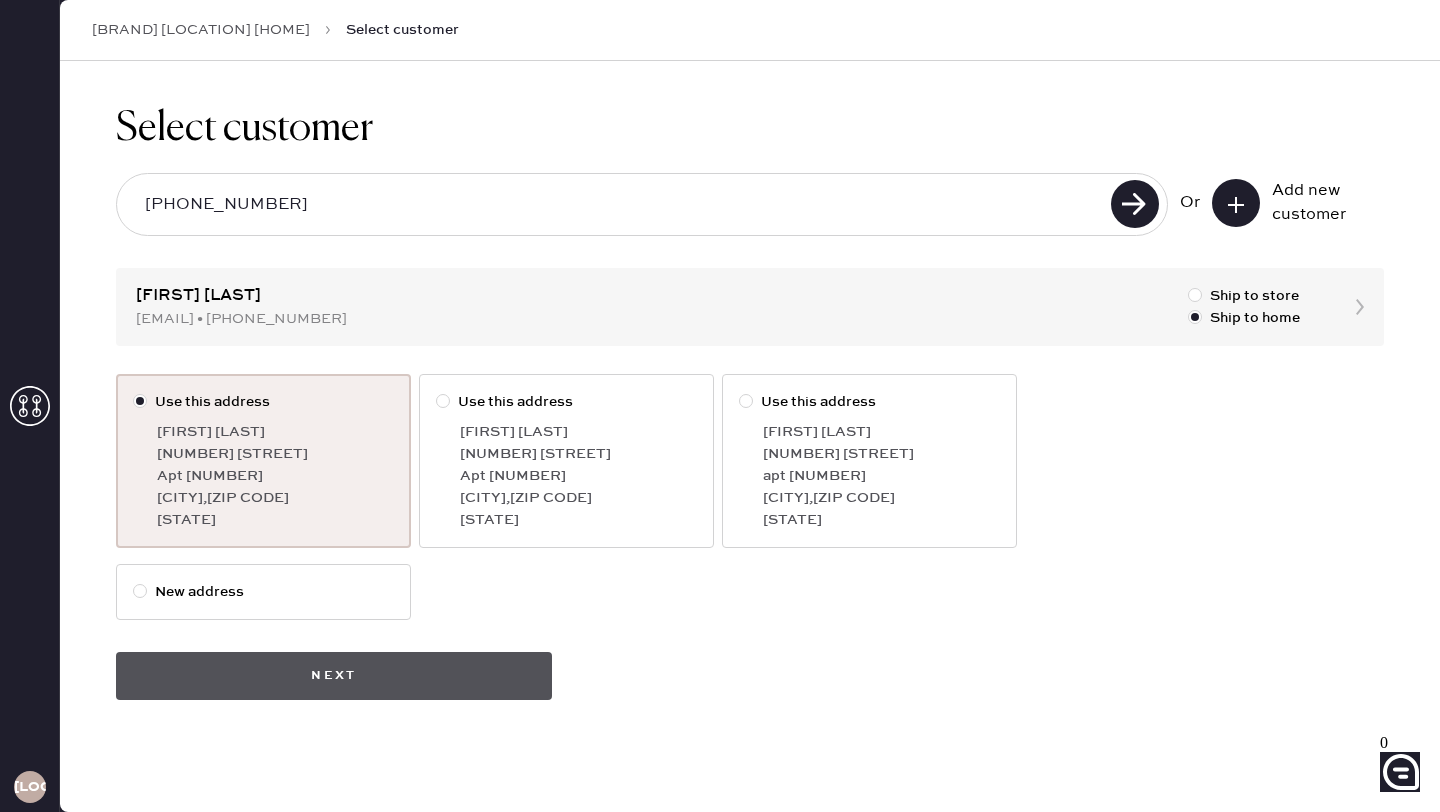 click on "Next" at bounding box center (334, 676) 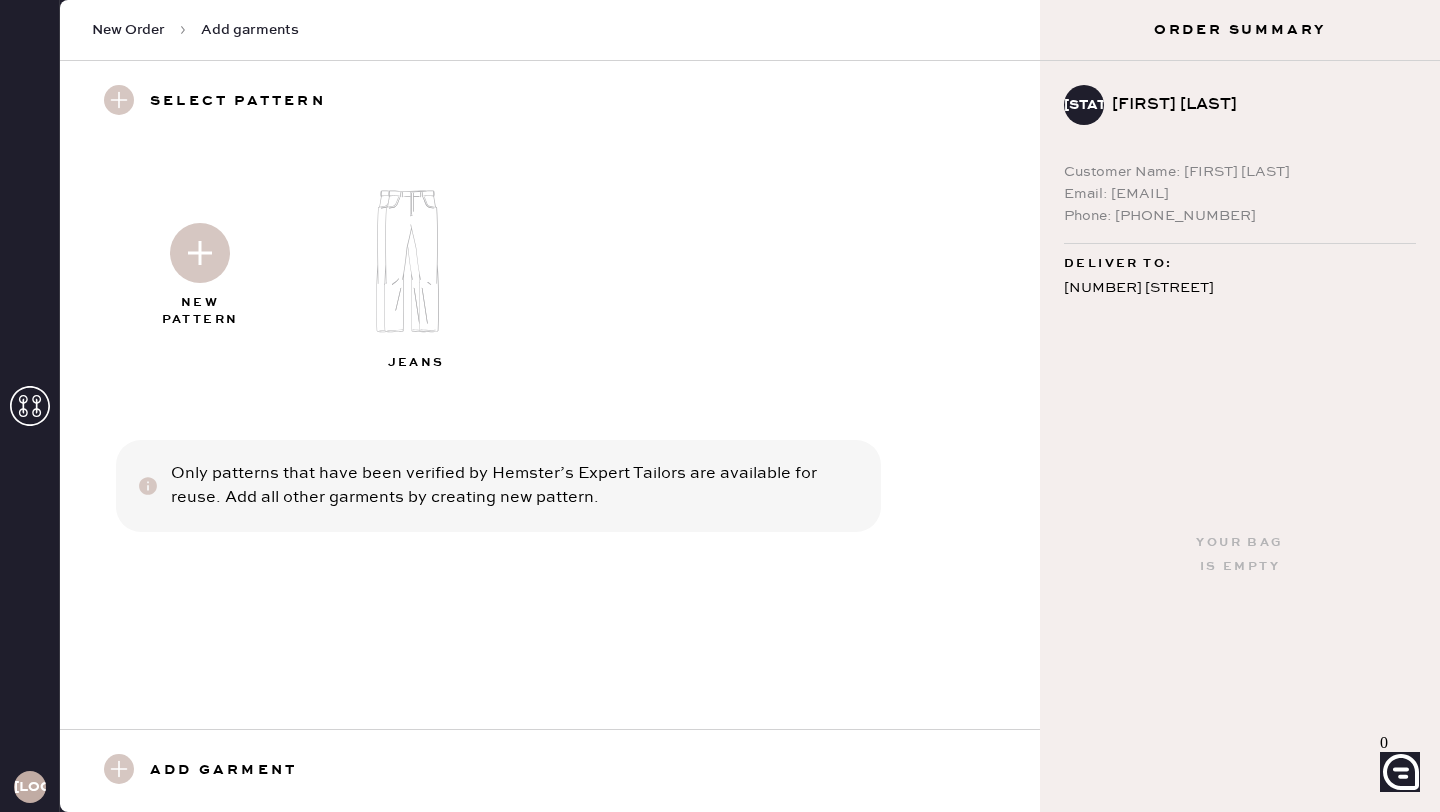 click on "Add garment" at bounding box center [238, 102] 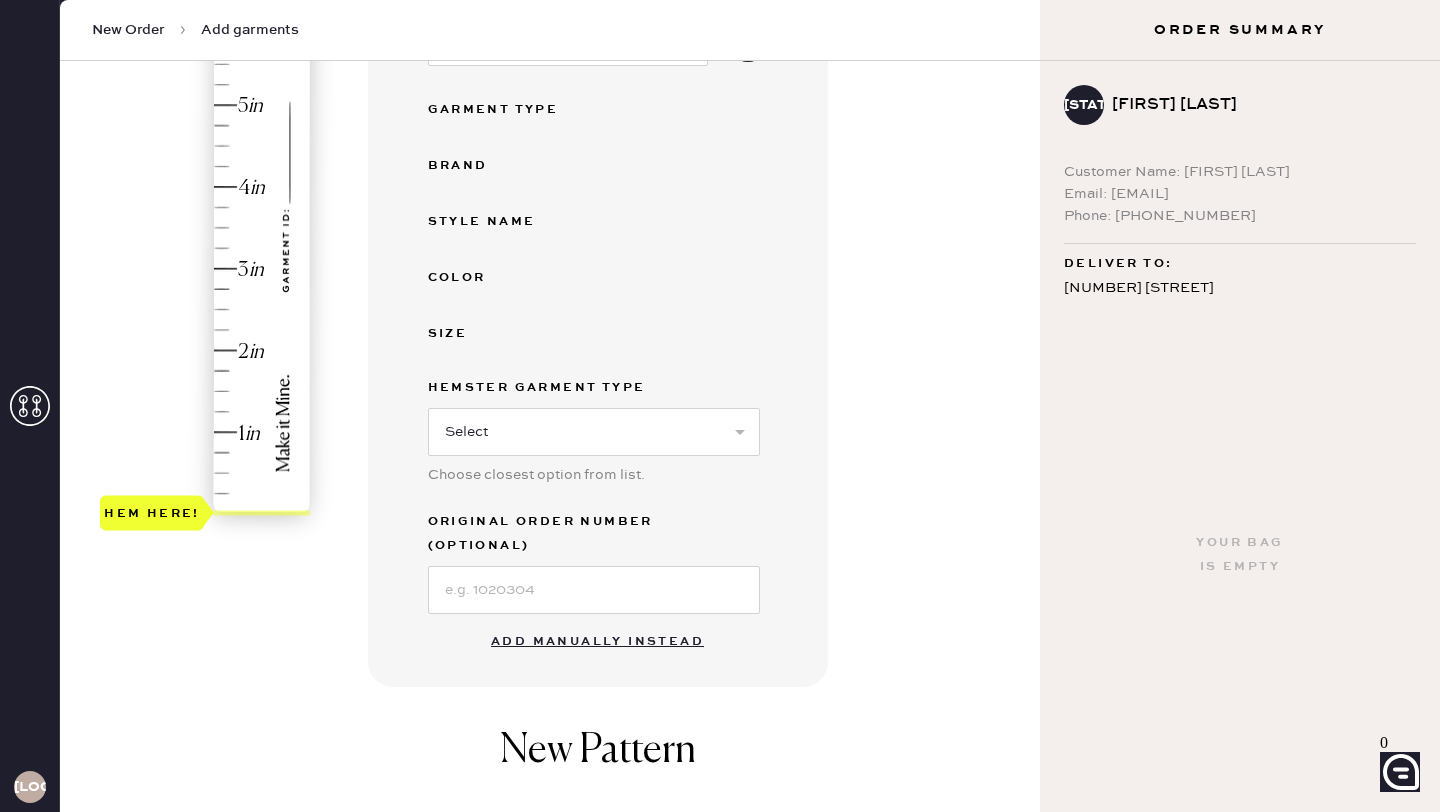 scroll, scrollTop: 374, scrollLeft: 0, axis: vertical 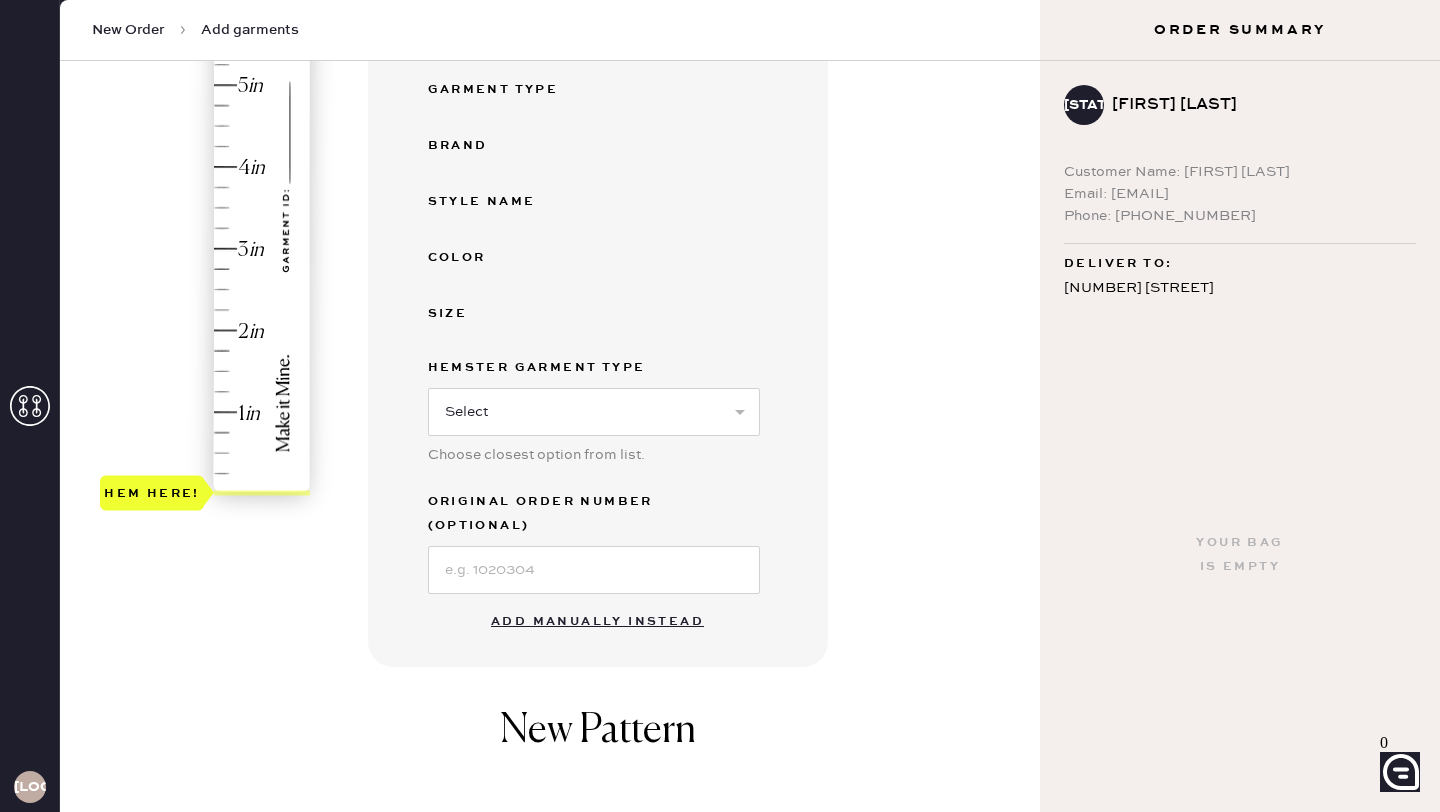 click on "Add manually instead" at bounding box center [597, 622] 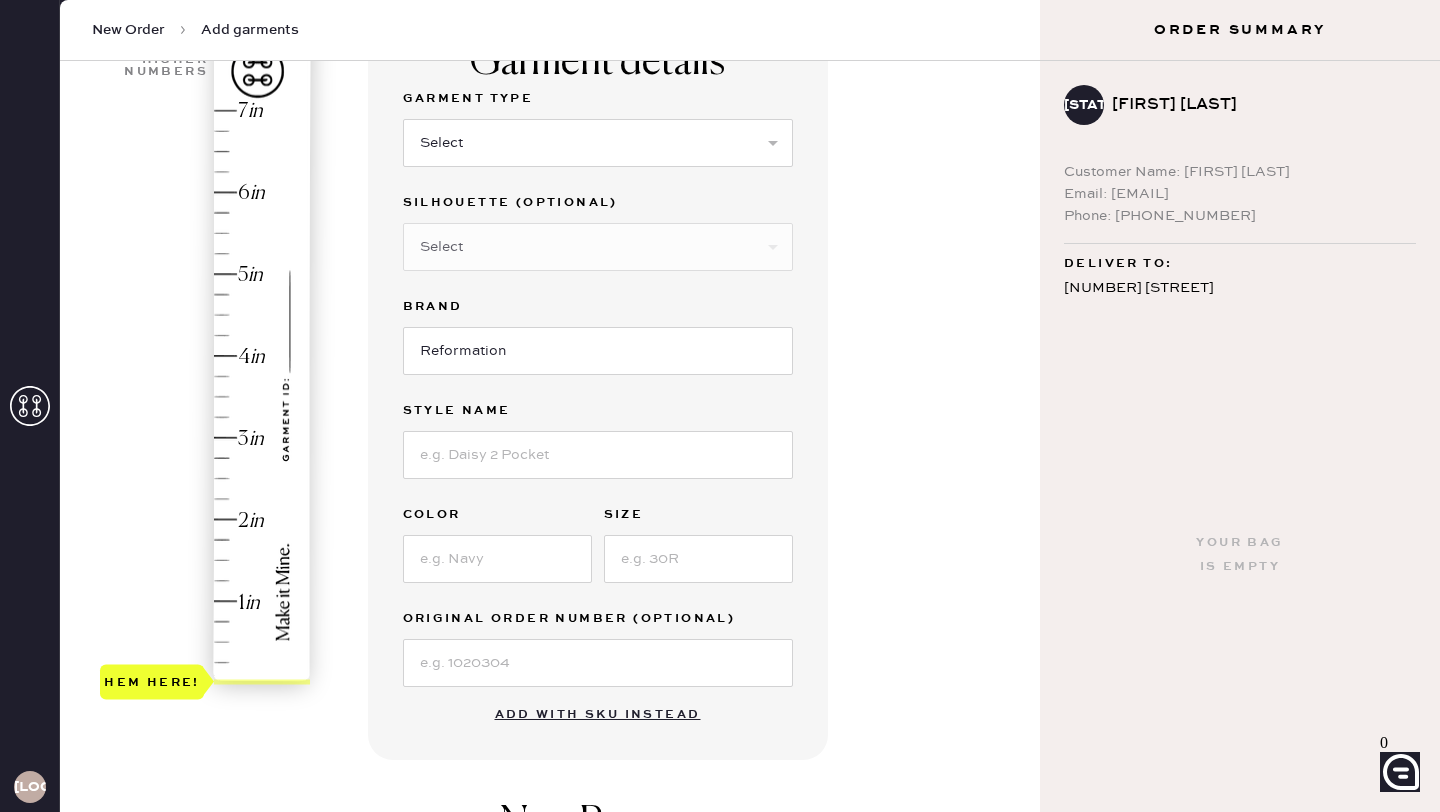scroll, scrollTop: 146, scrollLeft: 0, axis: vertical 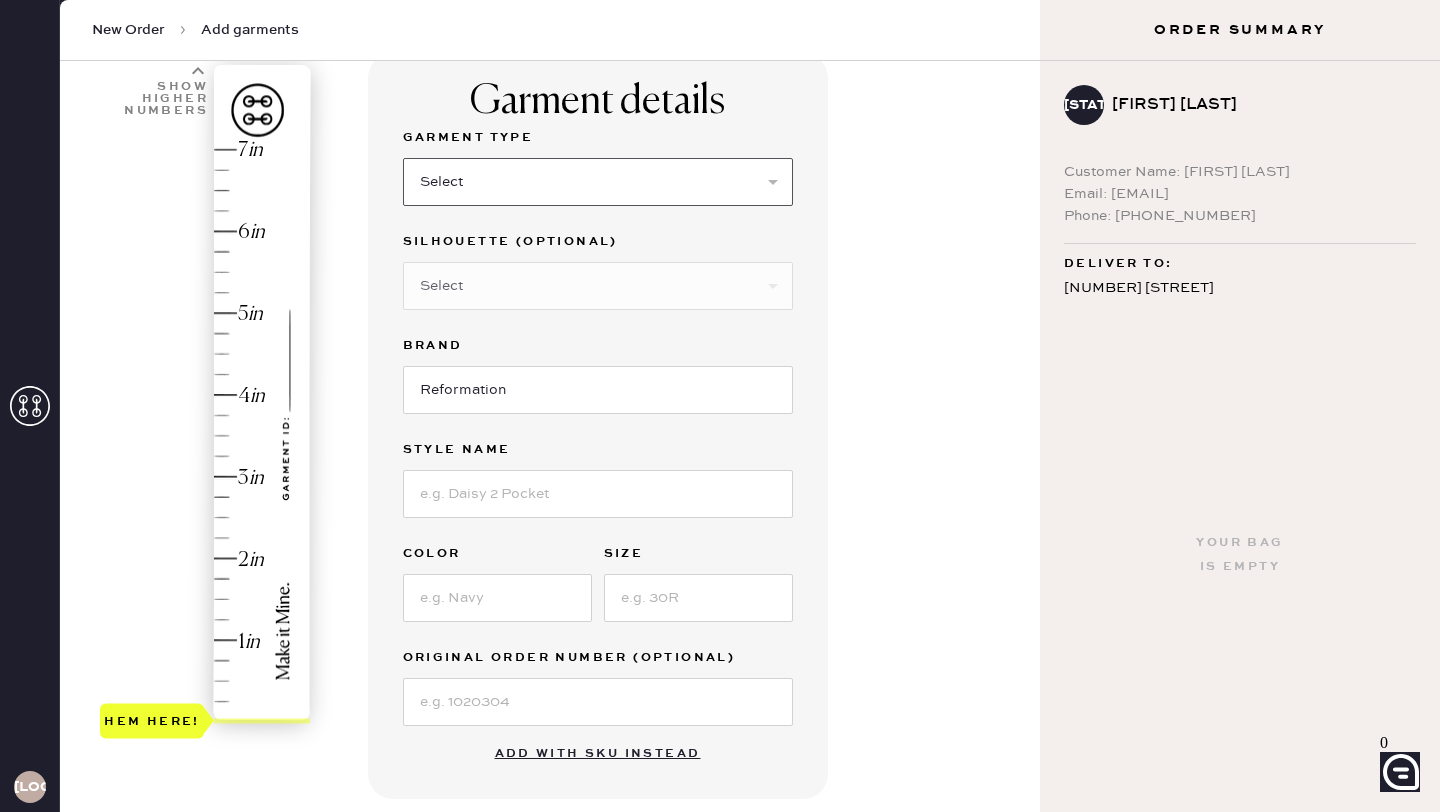 click on "Select Basic Skirt Jeans Leggings Pants Shorts Basic Sleeved Dress Basic Sleeveless Dress Basic Strap Dress Strap Jumpsuit Button Down Top Sleeved Top Sleeveless Top" at bounding box center [598, 182] 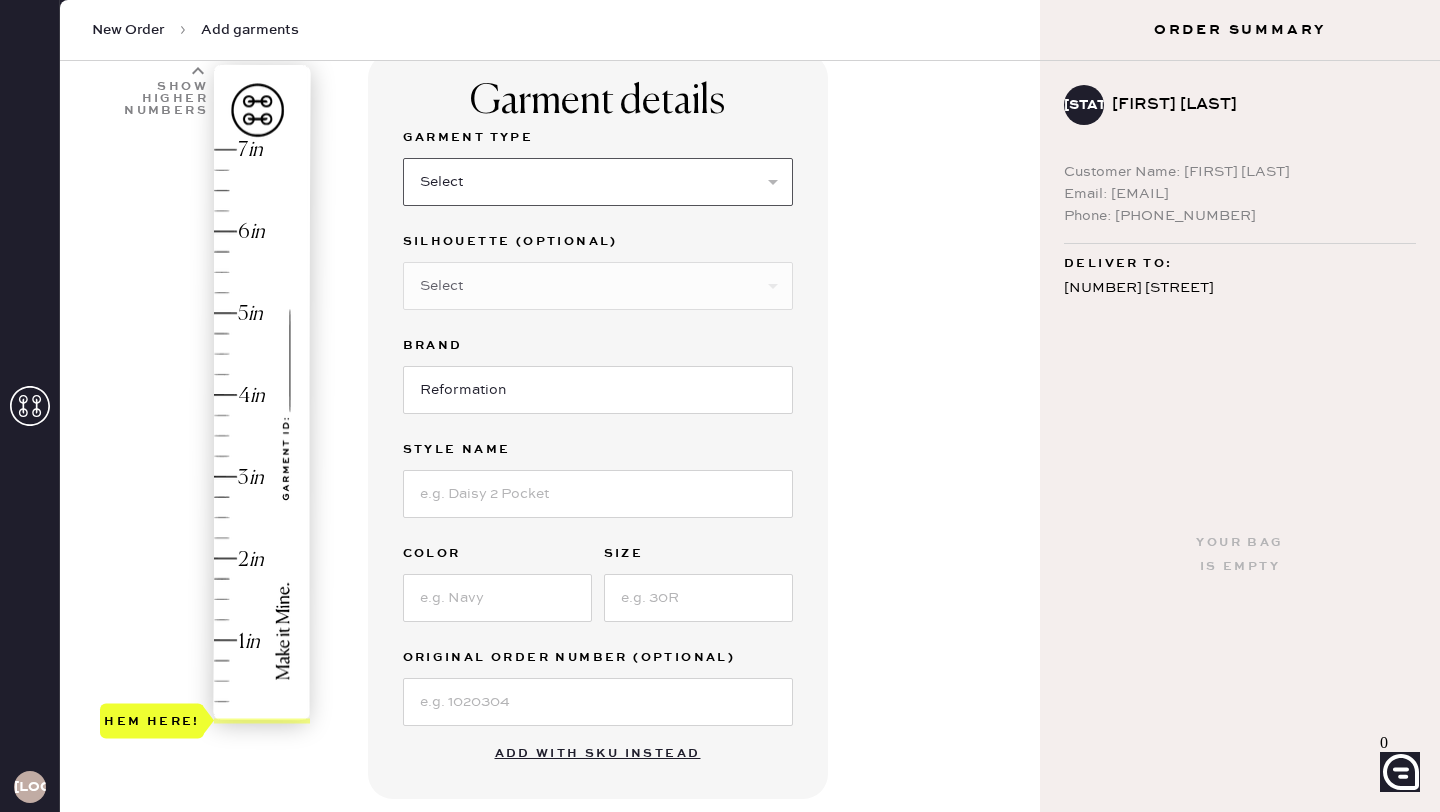 select on "2" 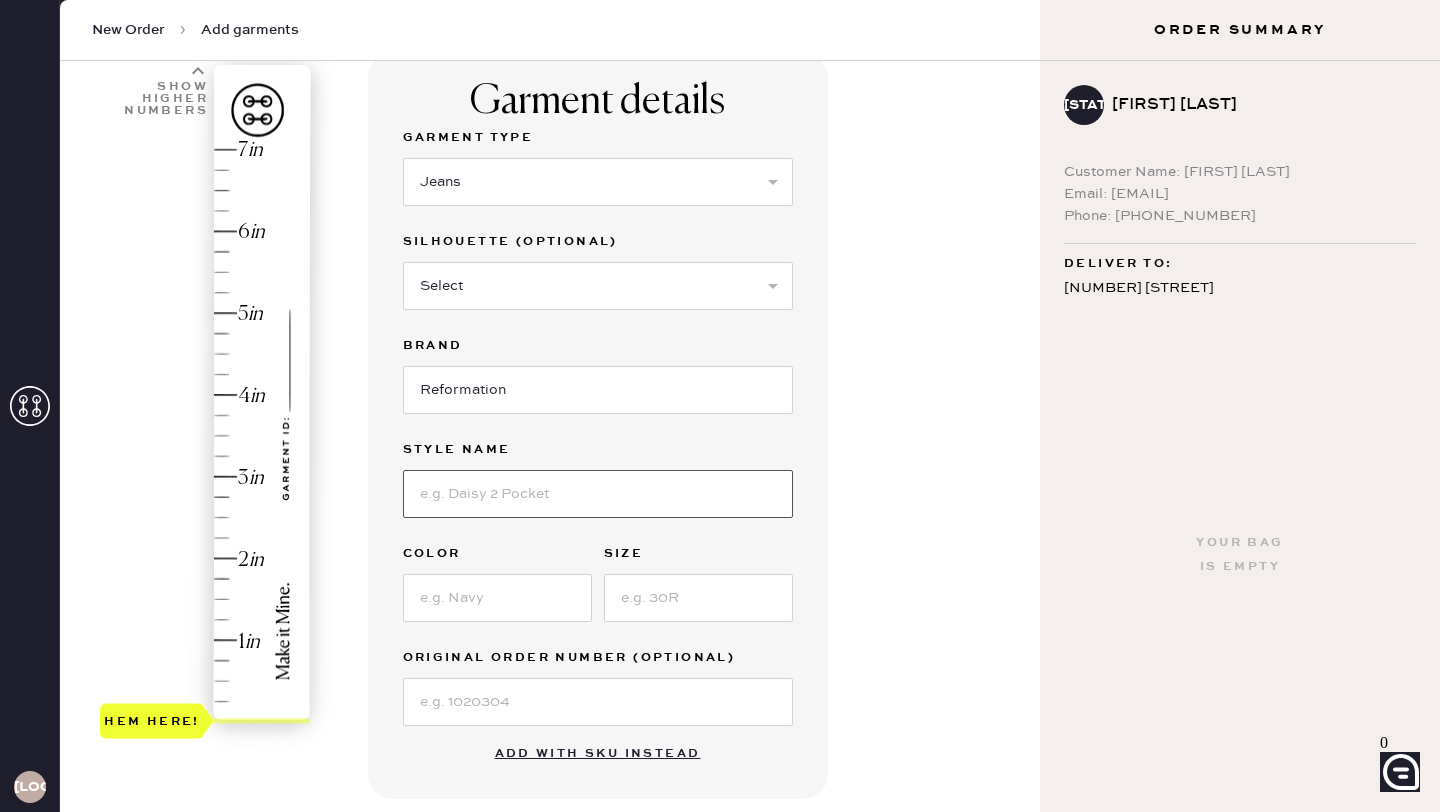 click at bounding box center (598, 494) 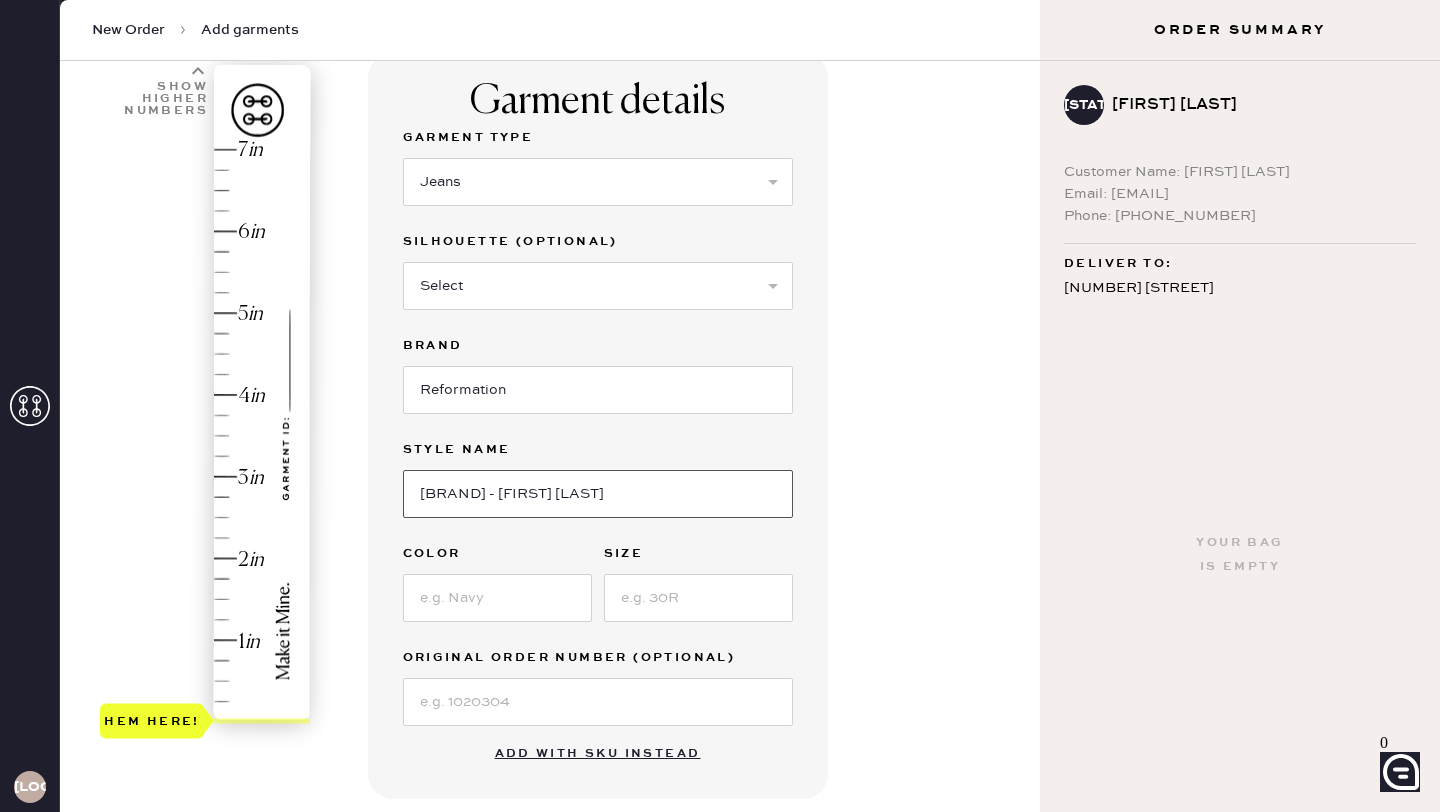 type on "[BRAND] - [FIRST] [LAST]" 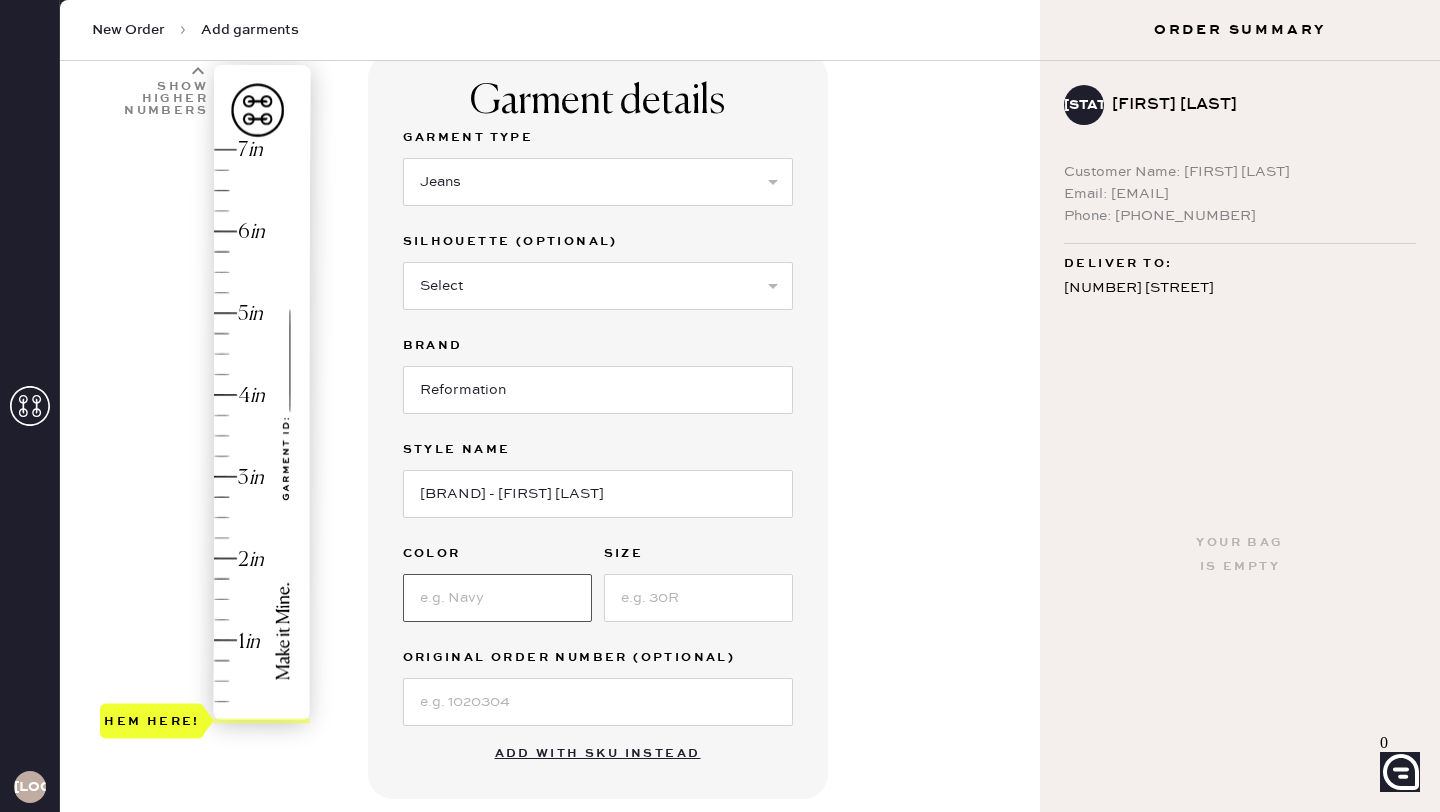 click at bounding box center (497, 598) 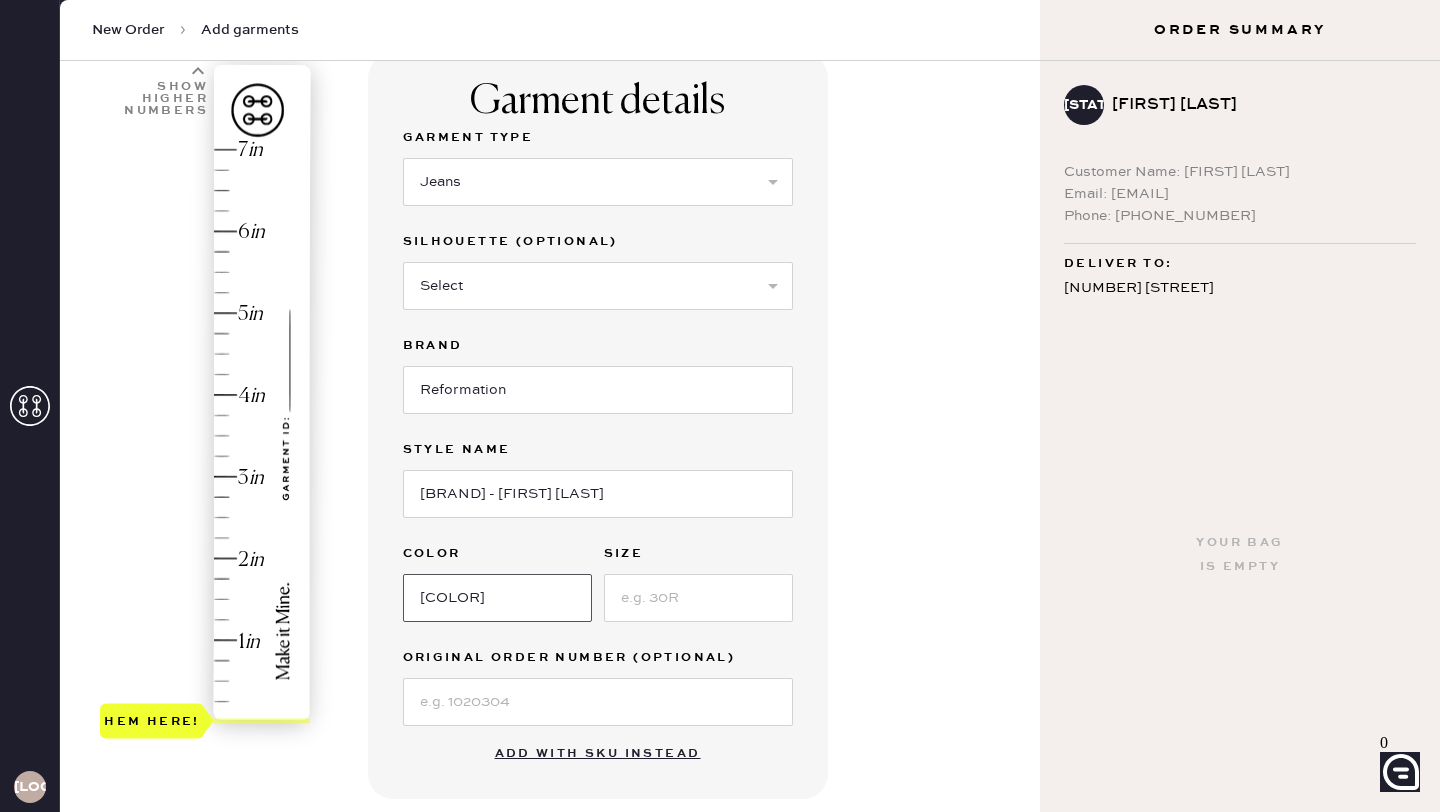 type on "[COLOR]" 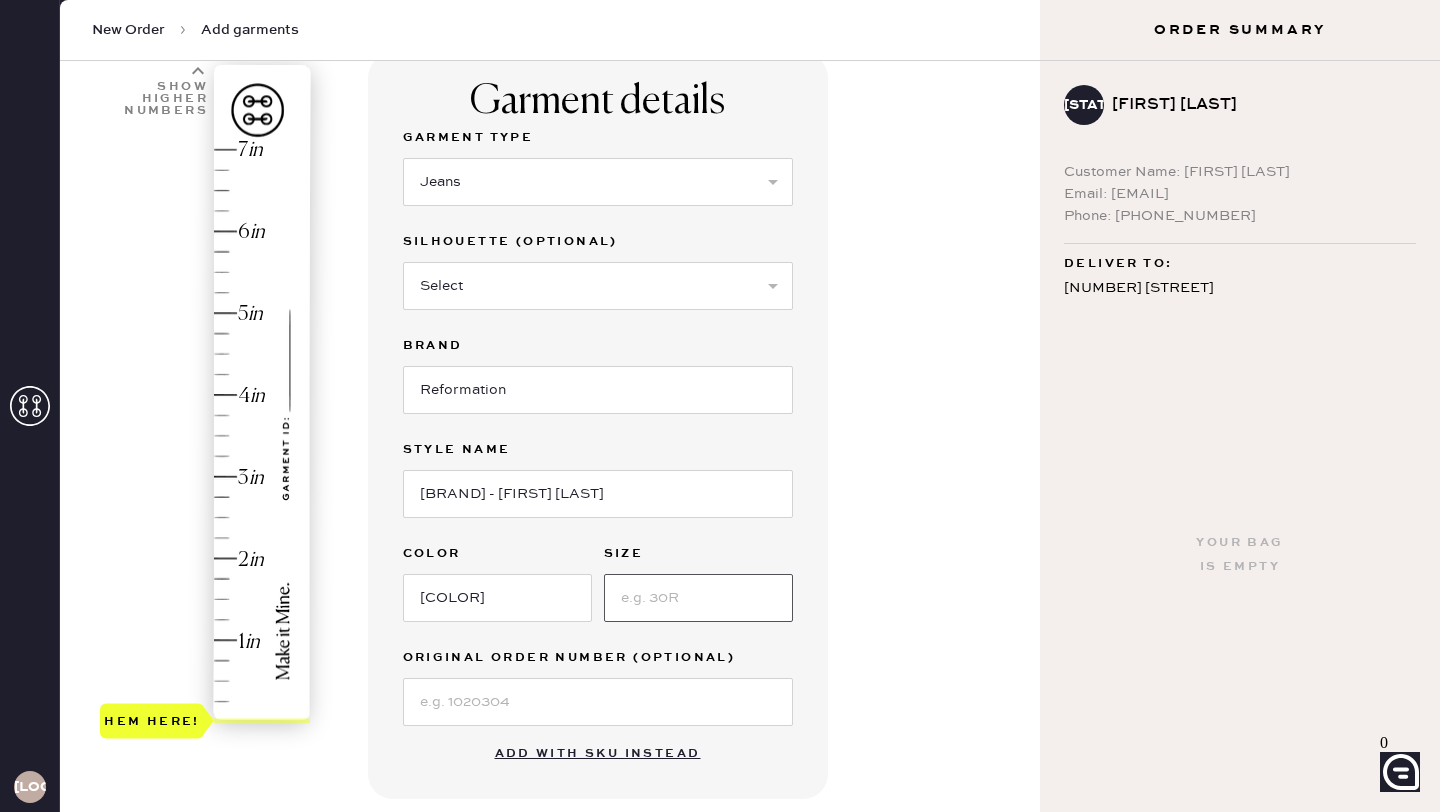 click at bounding box center (698, 598) 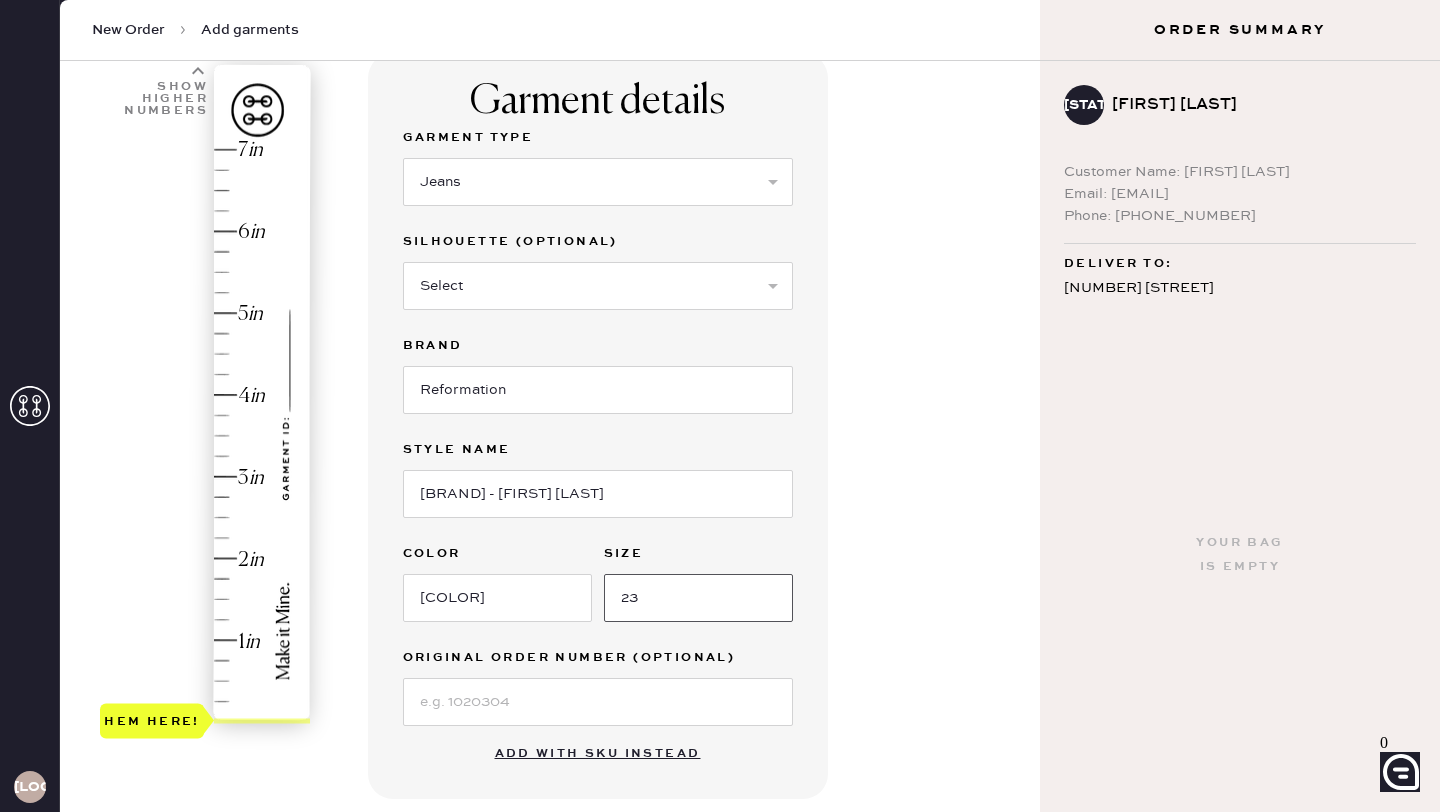 type on "23" 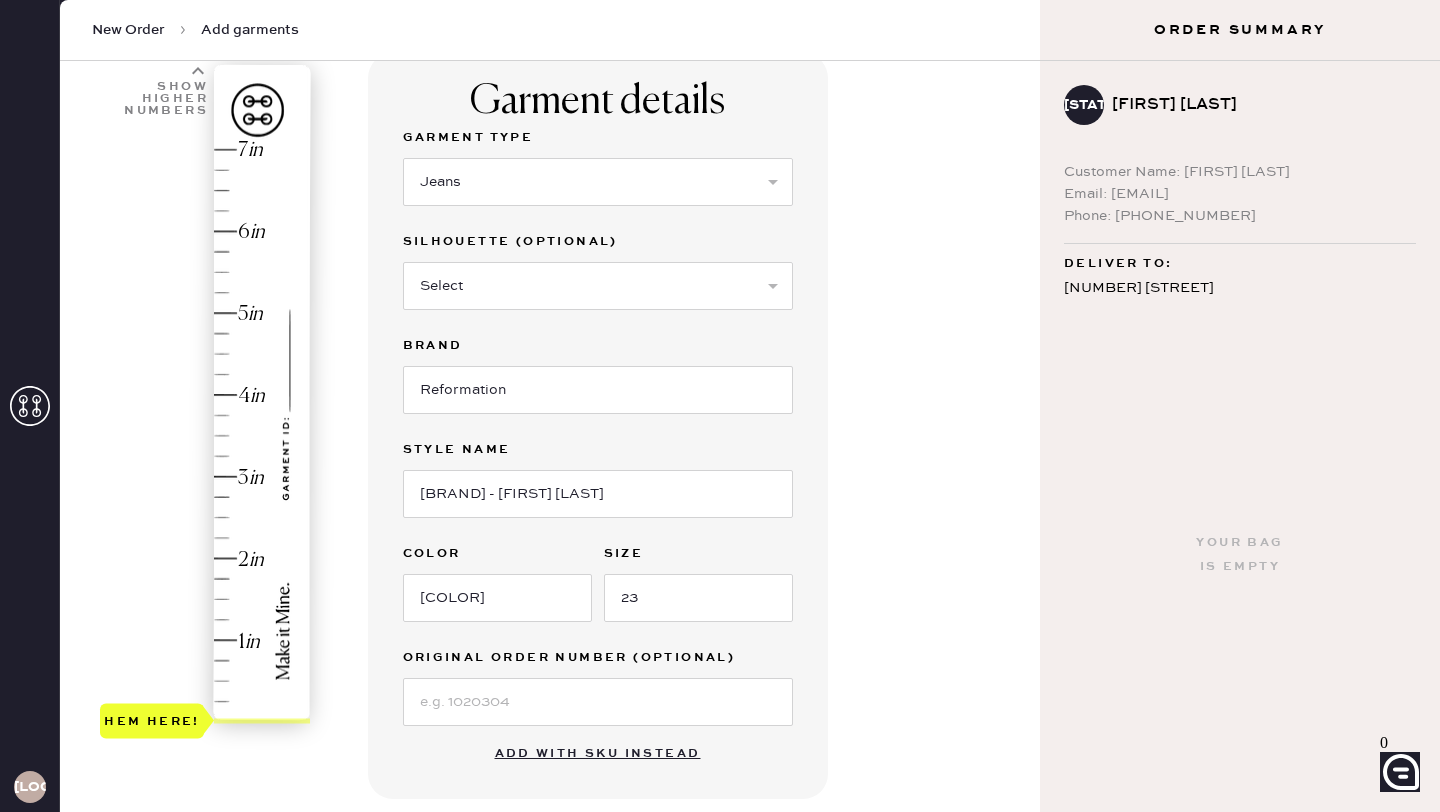 click on "Hem here! pant hem (autofills) Drag the yellow ‘HEM HERE’ marker to adjust. Not working? Add manually. Add to bag Add repair add monogram" at bounding box center (696, 621) 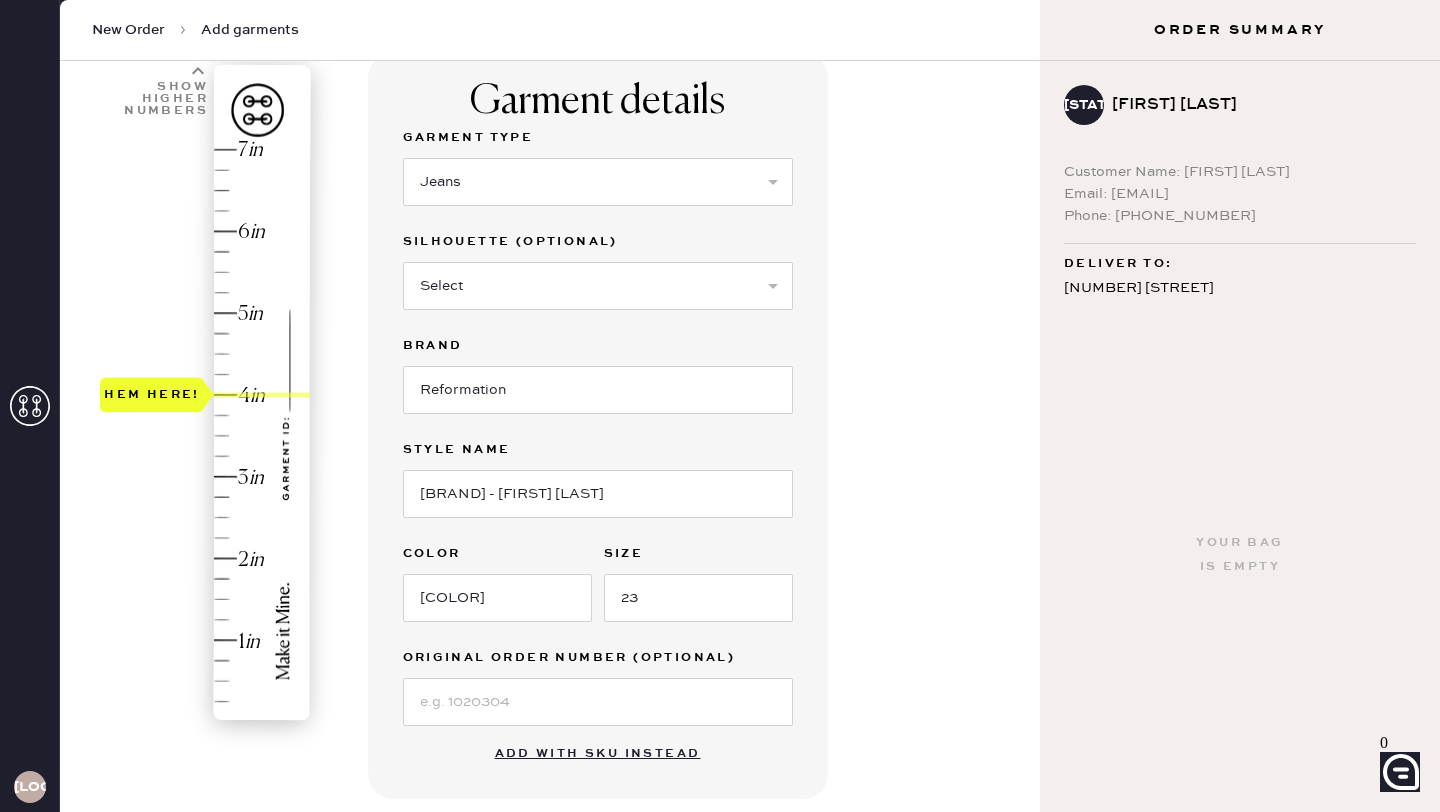 drag, startPoint x: 125, startPoint y: 721, endPoint x: 123, endPoint y: 408, distance: 313.00638 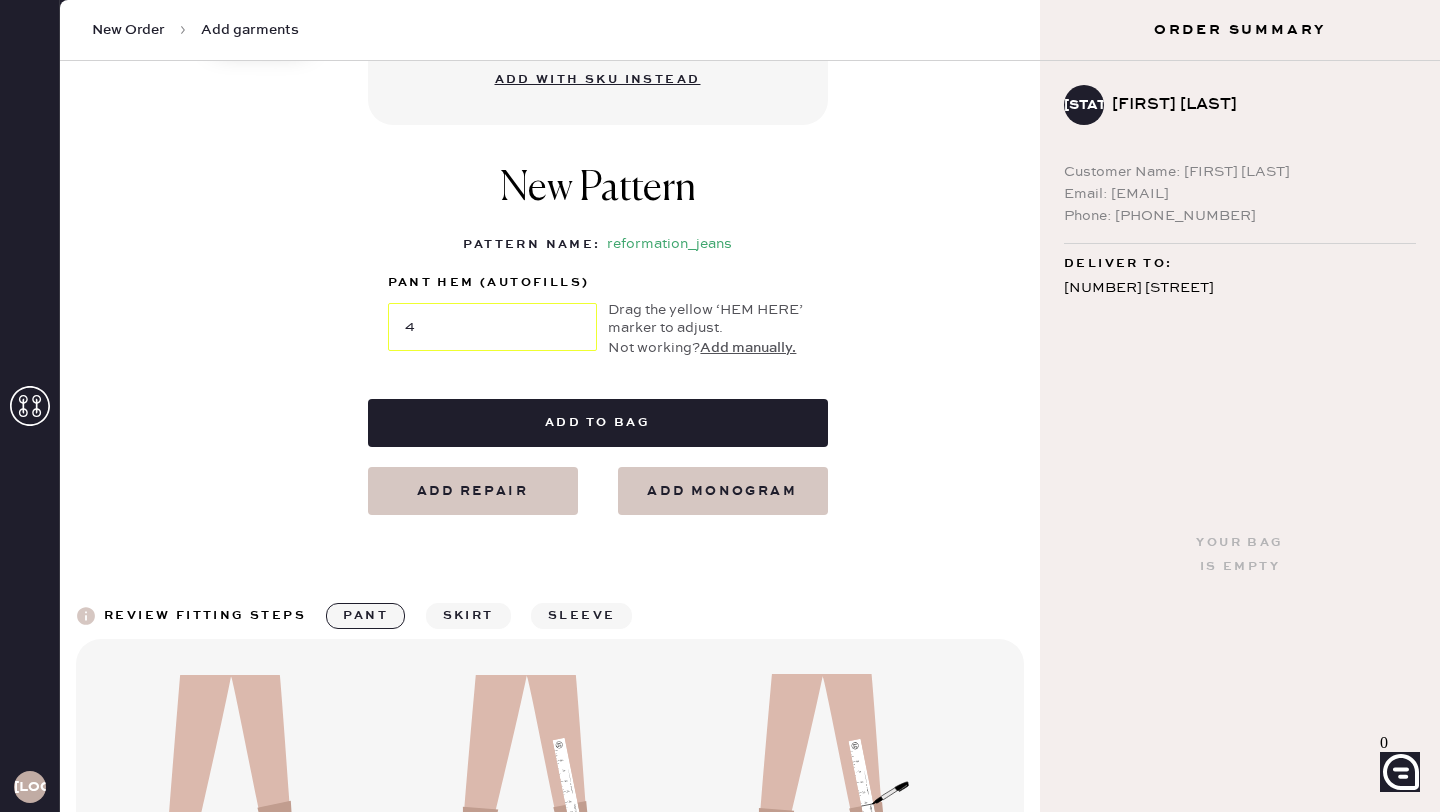 scroll, scrollTop: 816, scrollLeft: 0, axis: vertical 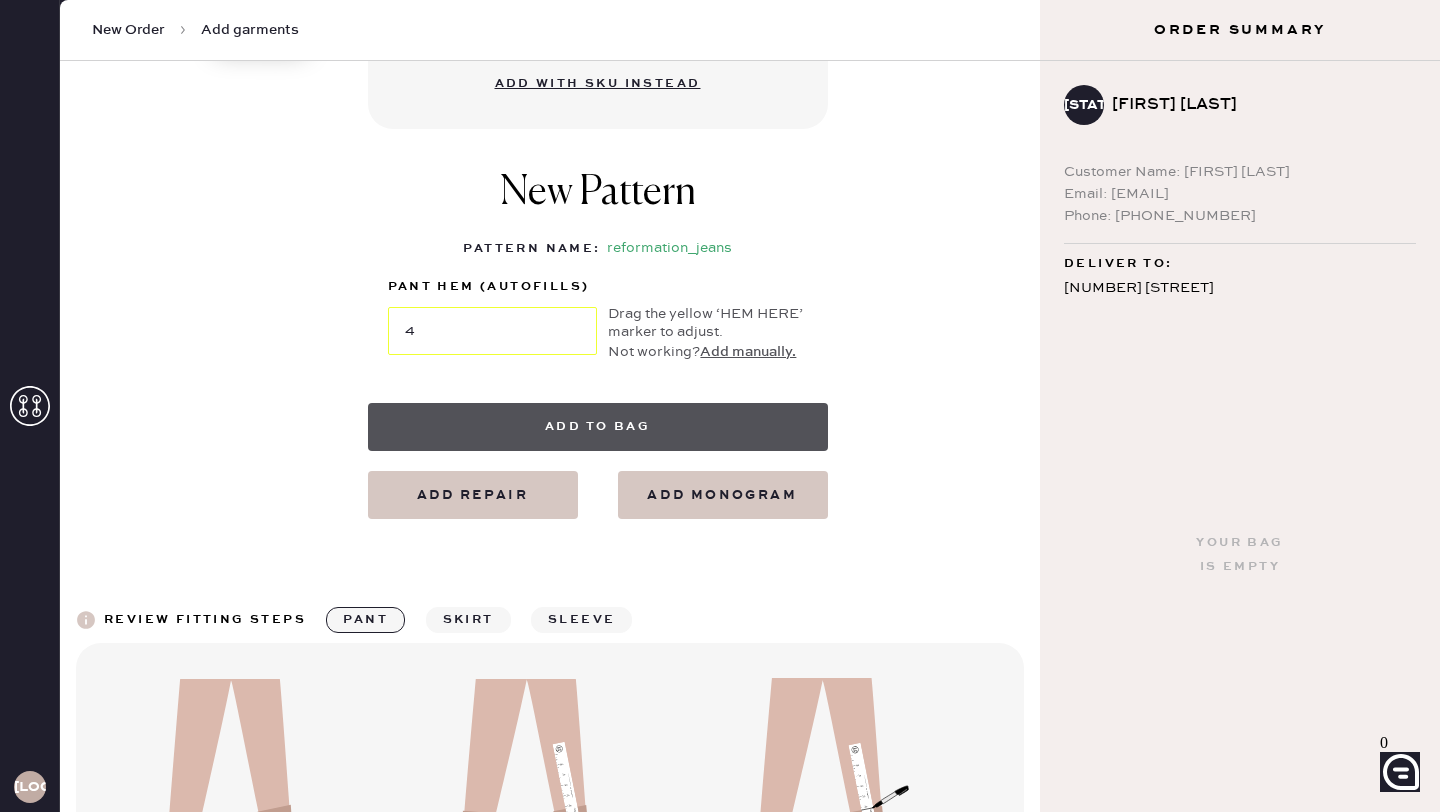 click on "Add to bag" at bounding box center (598, 427) 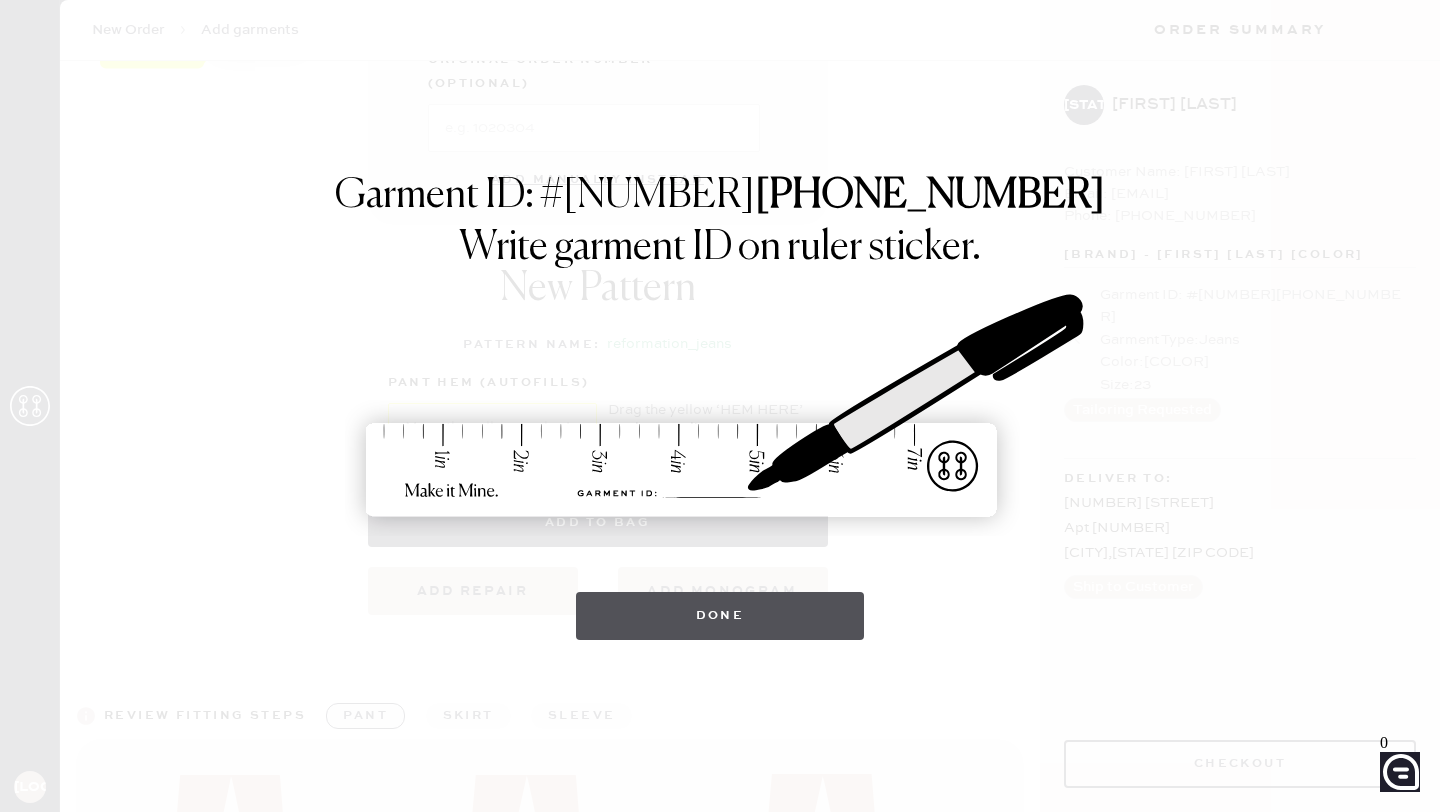 click on "Done" at bounding box center [720, 616] 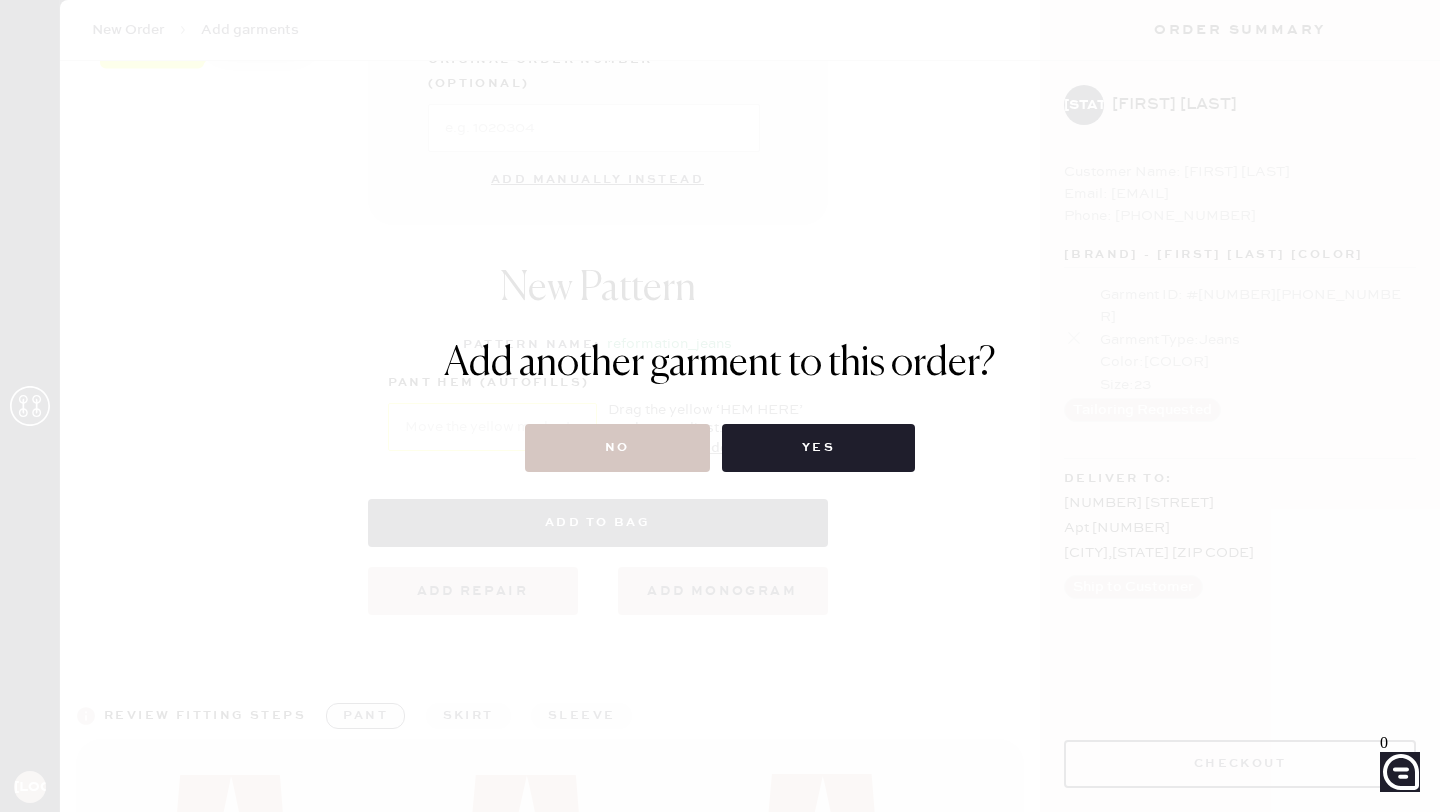 click on "Add another garment to this order? No Yes" at bounding box center [720, 406] 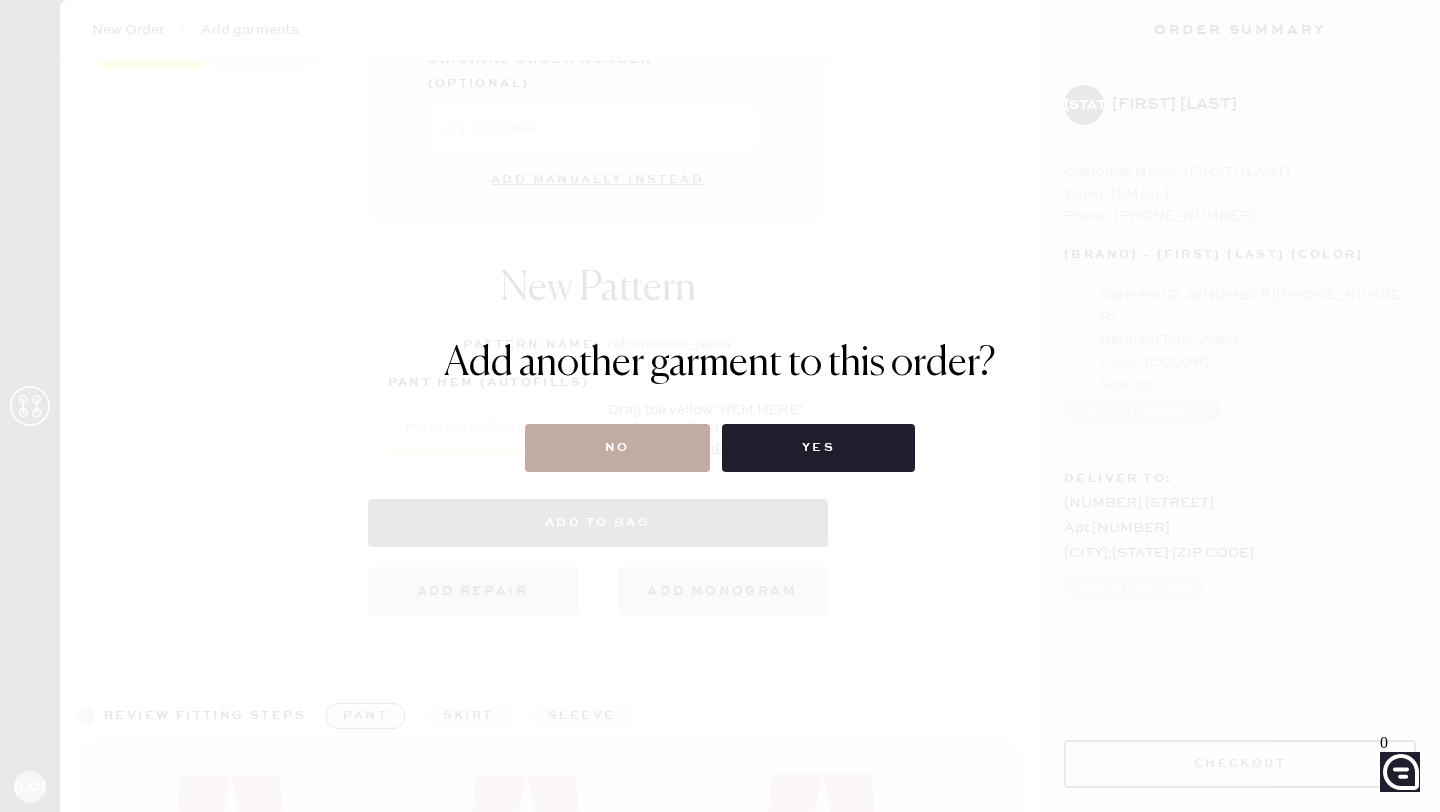 click on "No" at bounding box center (617, 448) 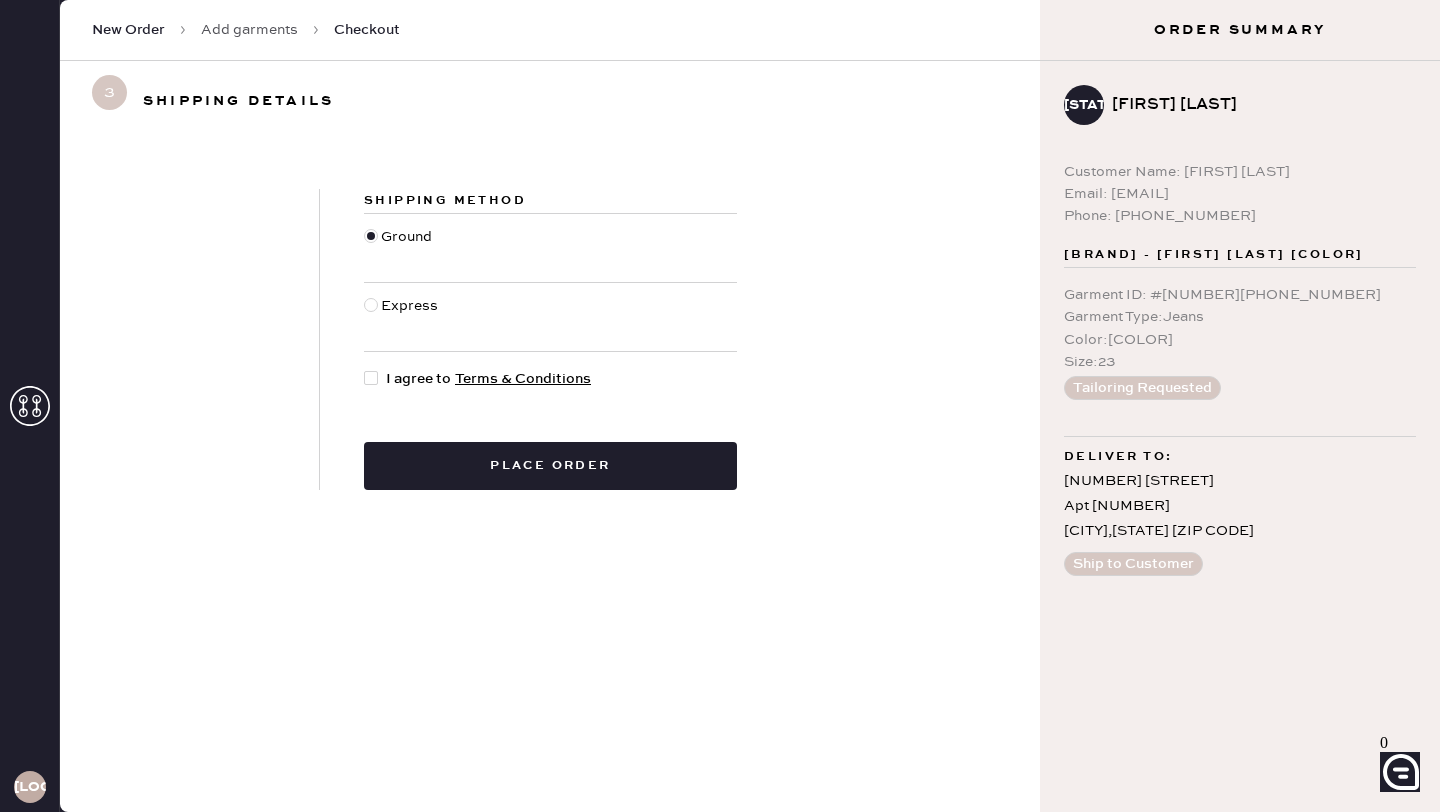 click at bounding box center (371, 378) 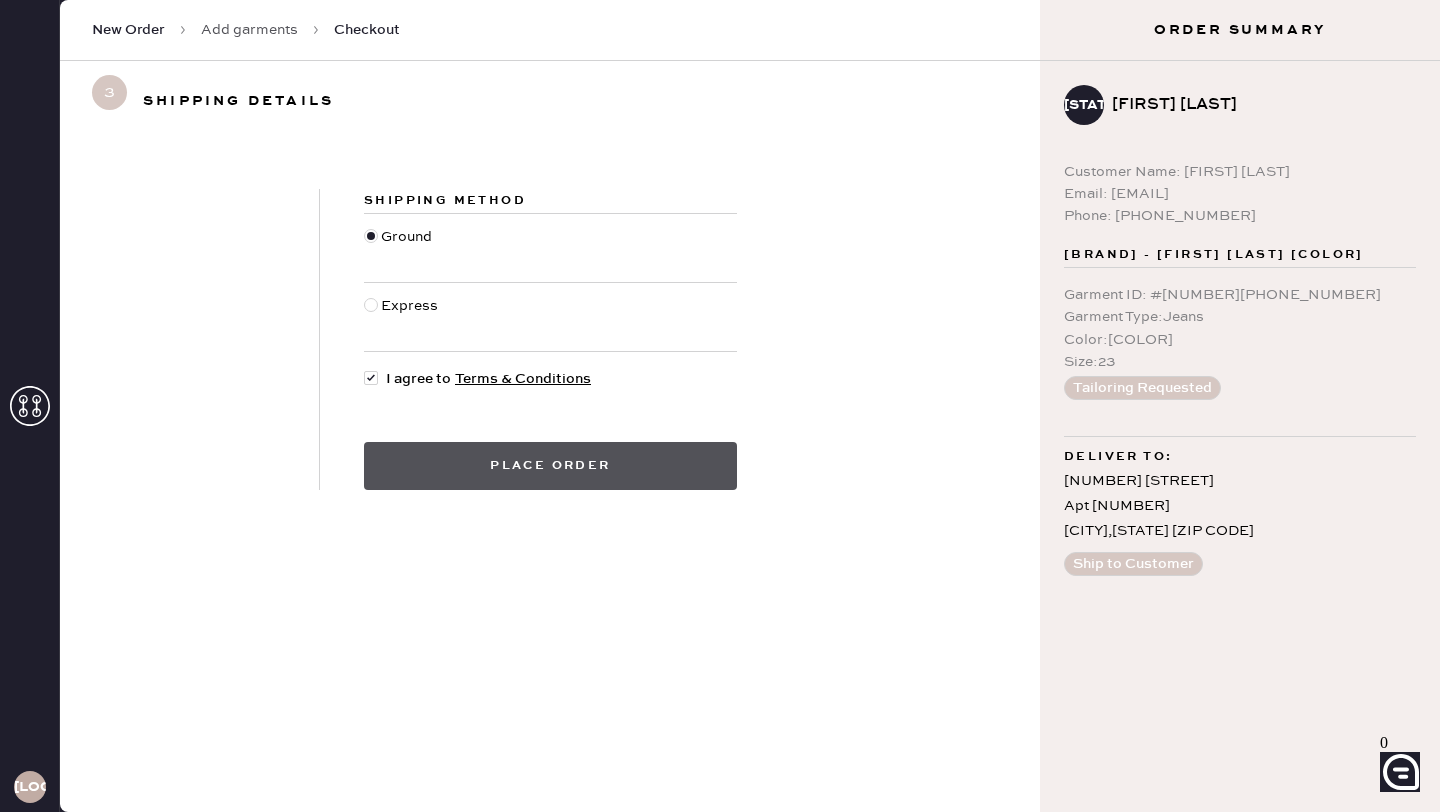 click on "Place order" at bounding box center (550, 466) 